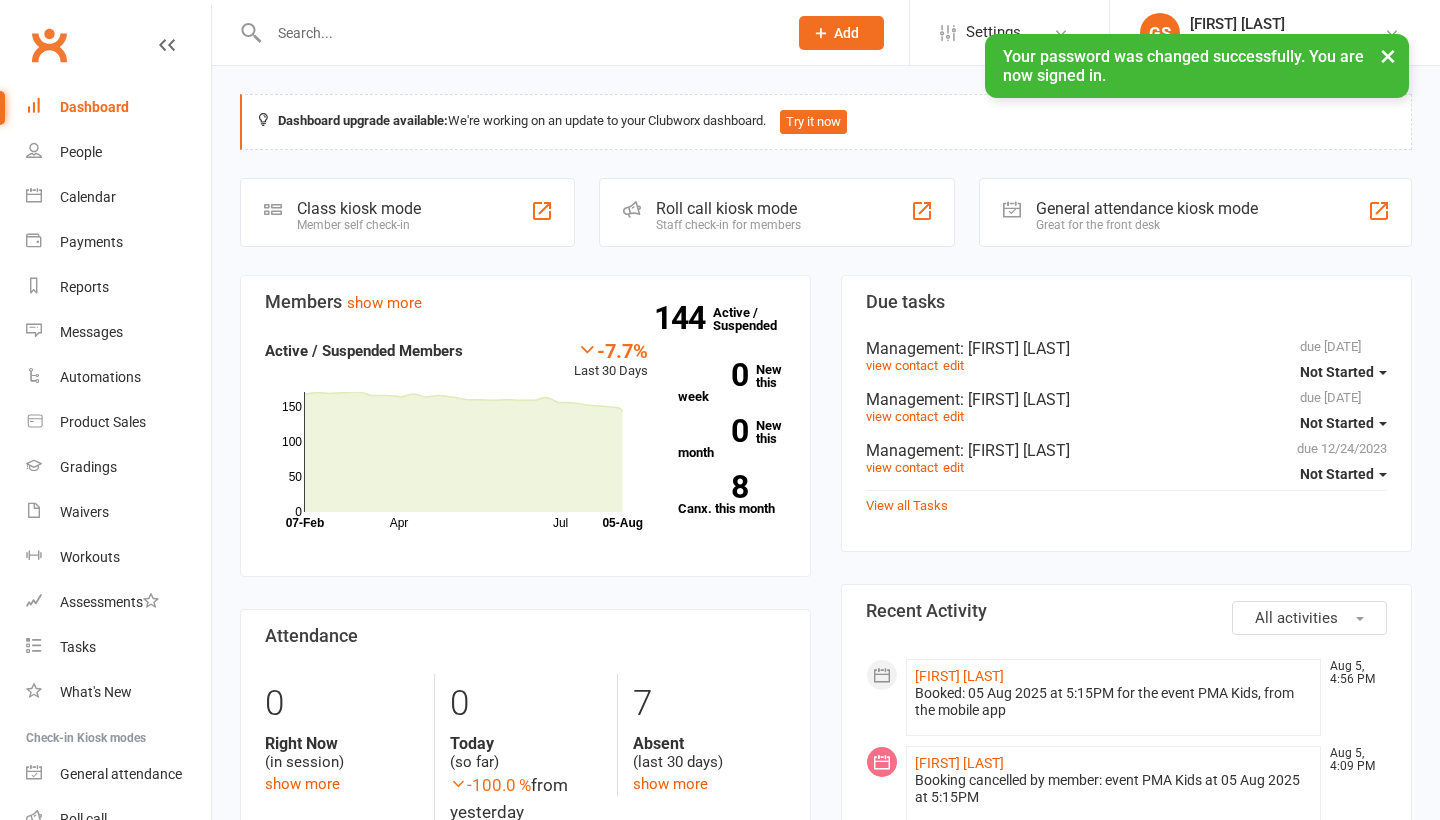 scroll, scrollTop: 0, scrollLeft: 0, axis: both 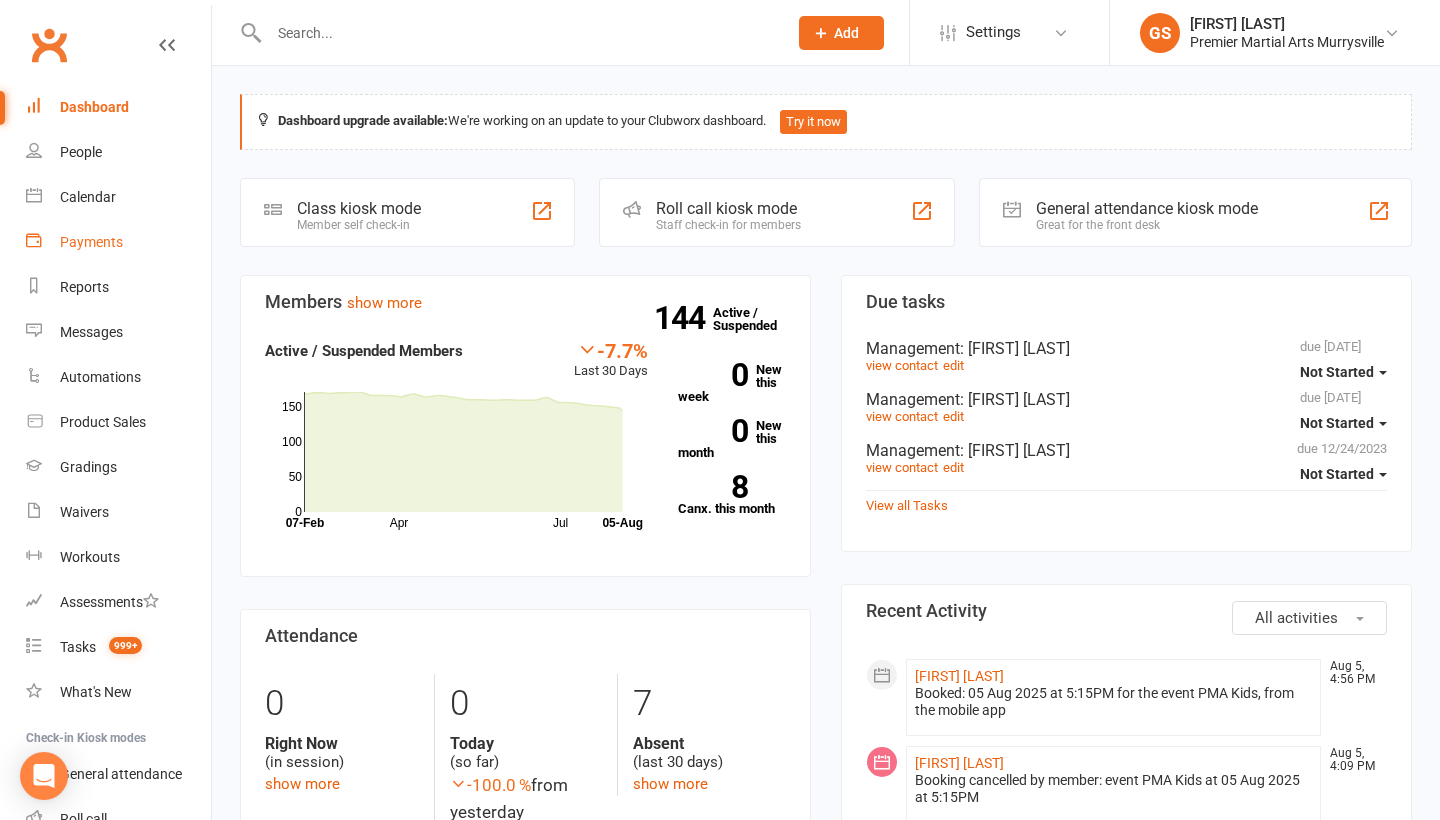 click on "Payments" at bounding box center [91, 242] 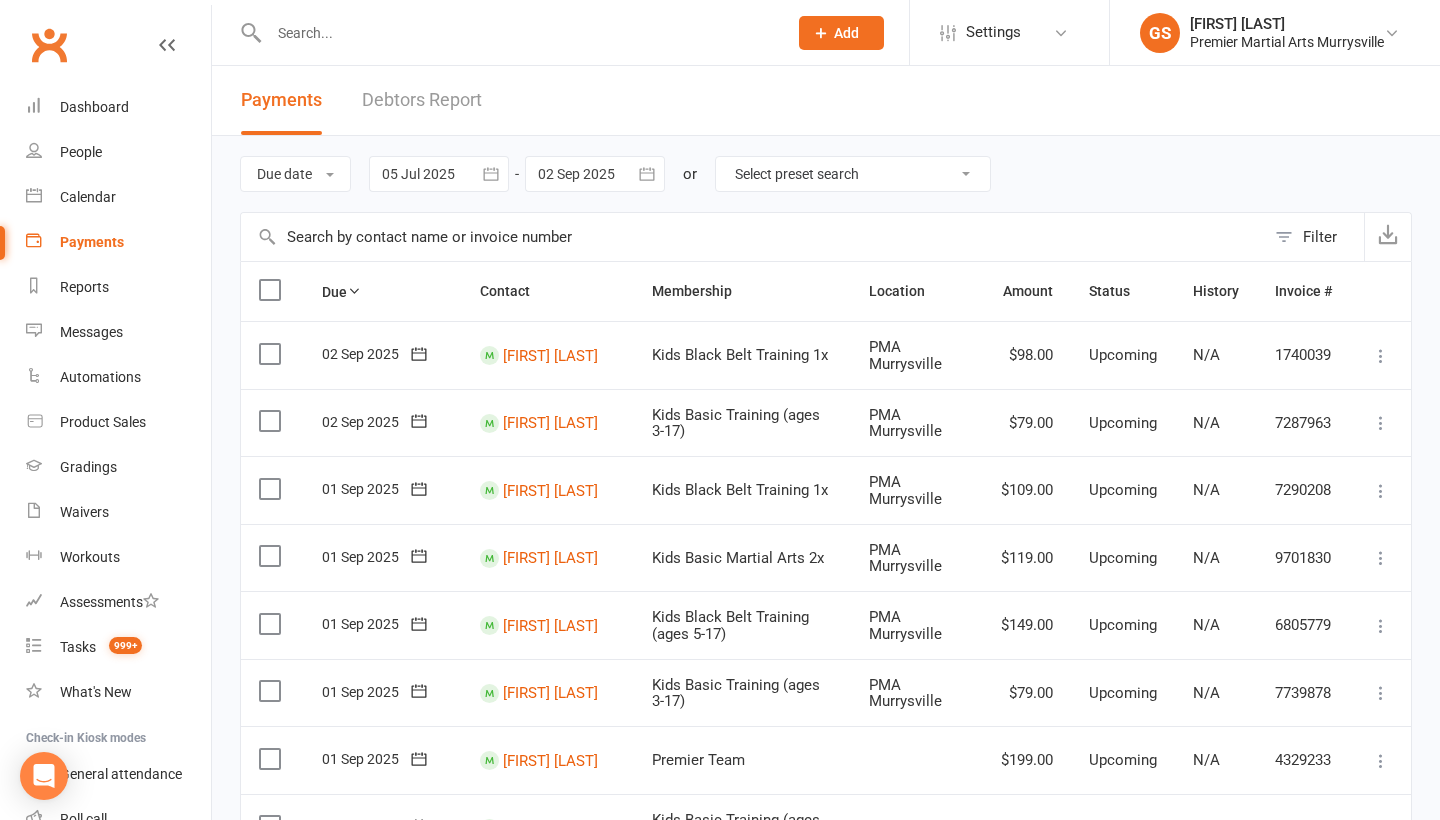 scroll, scrollTop: 0, scrollLeft: 0, axis: both 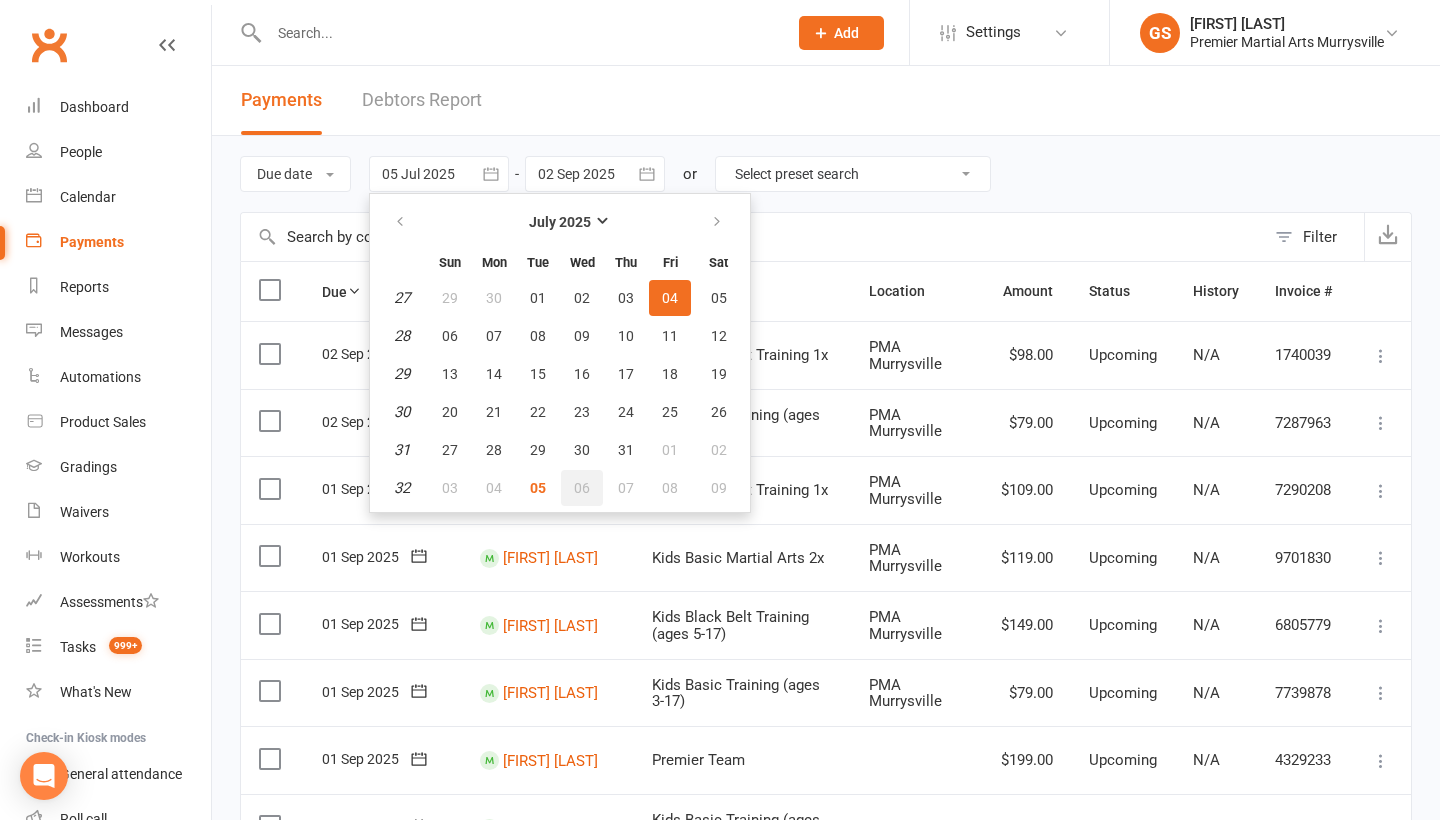 click on "06" at bounding box center (582, 488) 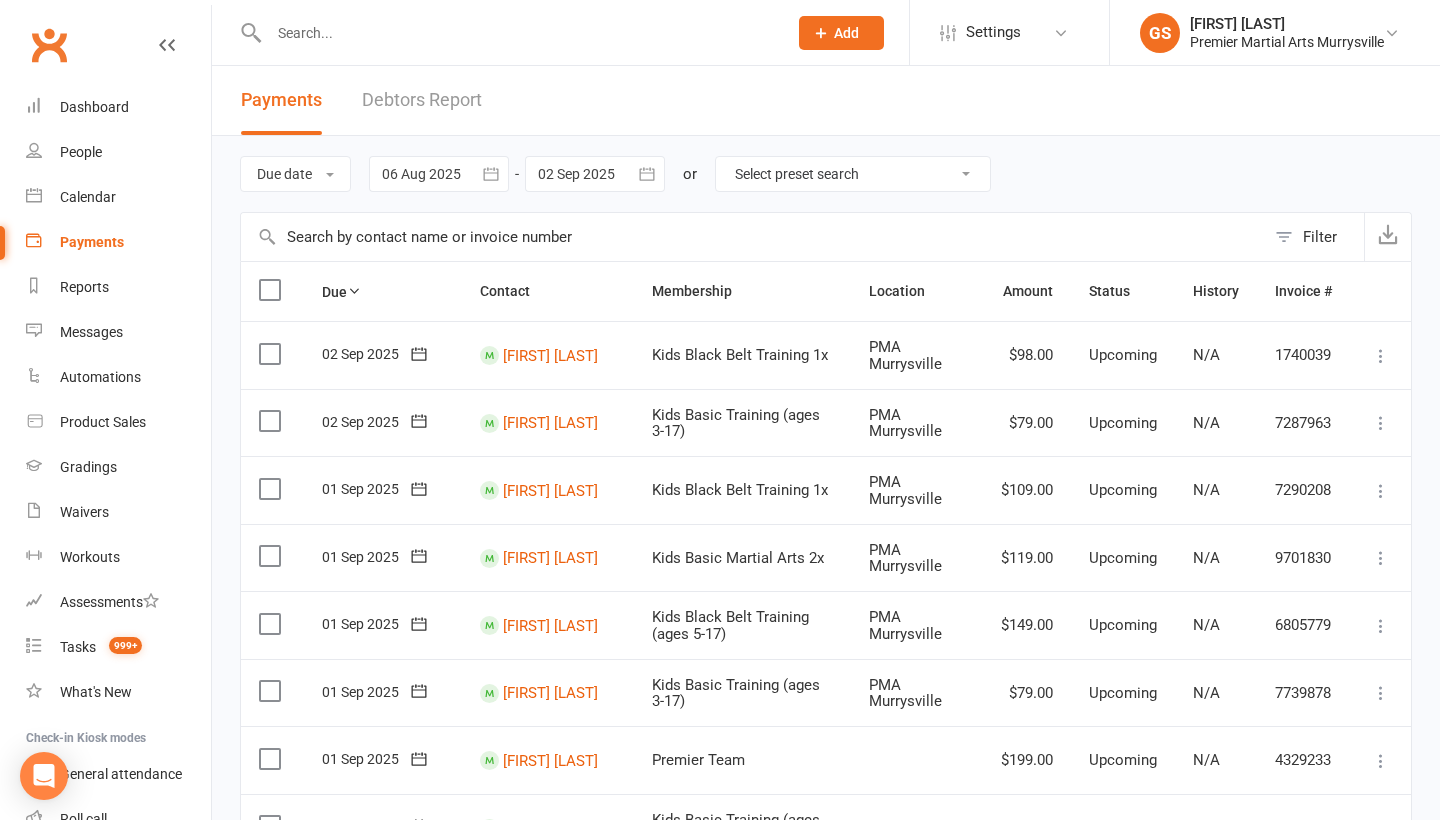 click at bounding box center (595, 174) 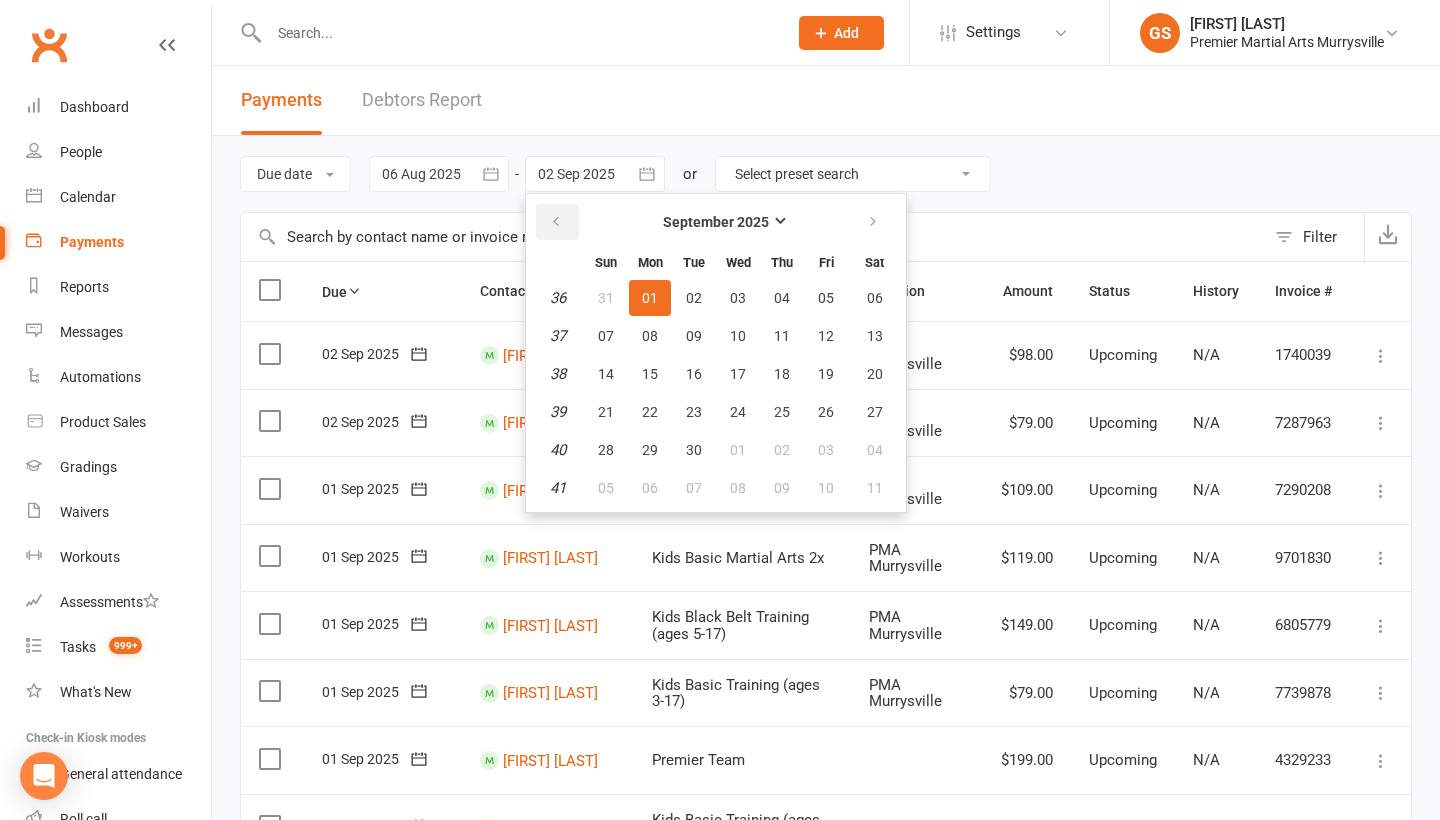 click at bounding box center (557, 222) 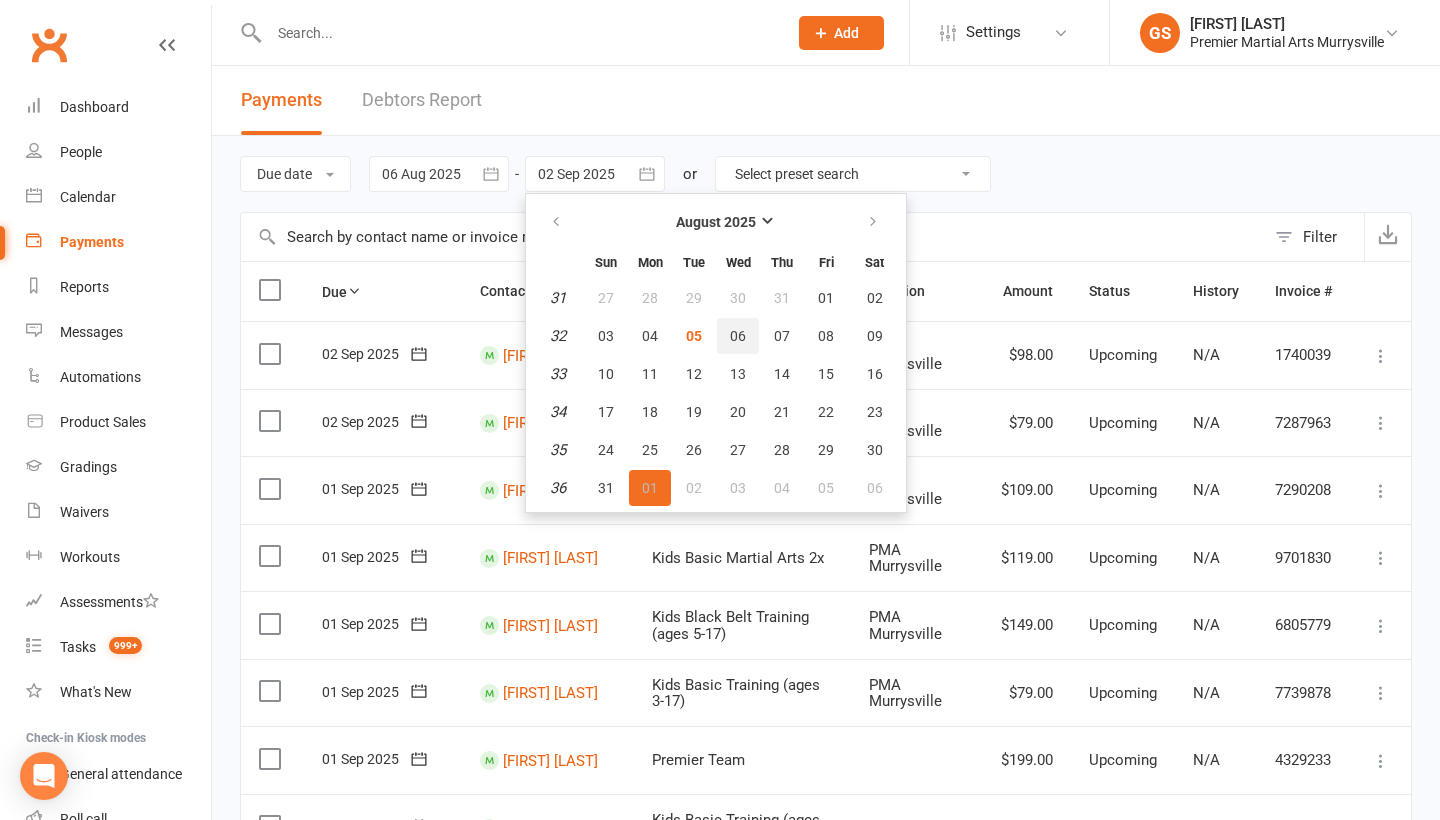 click on "06" at bounding box center [738, 336] 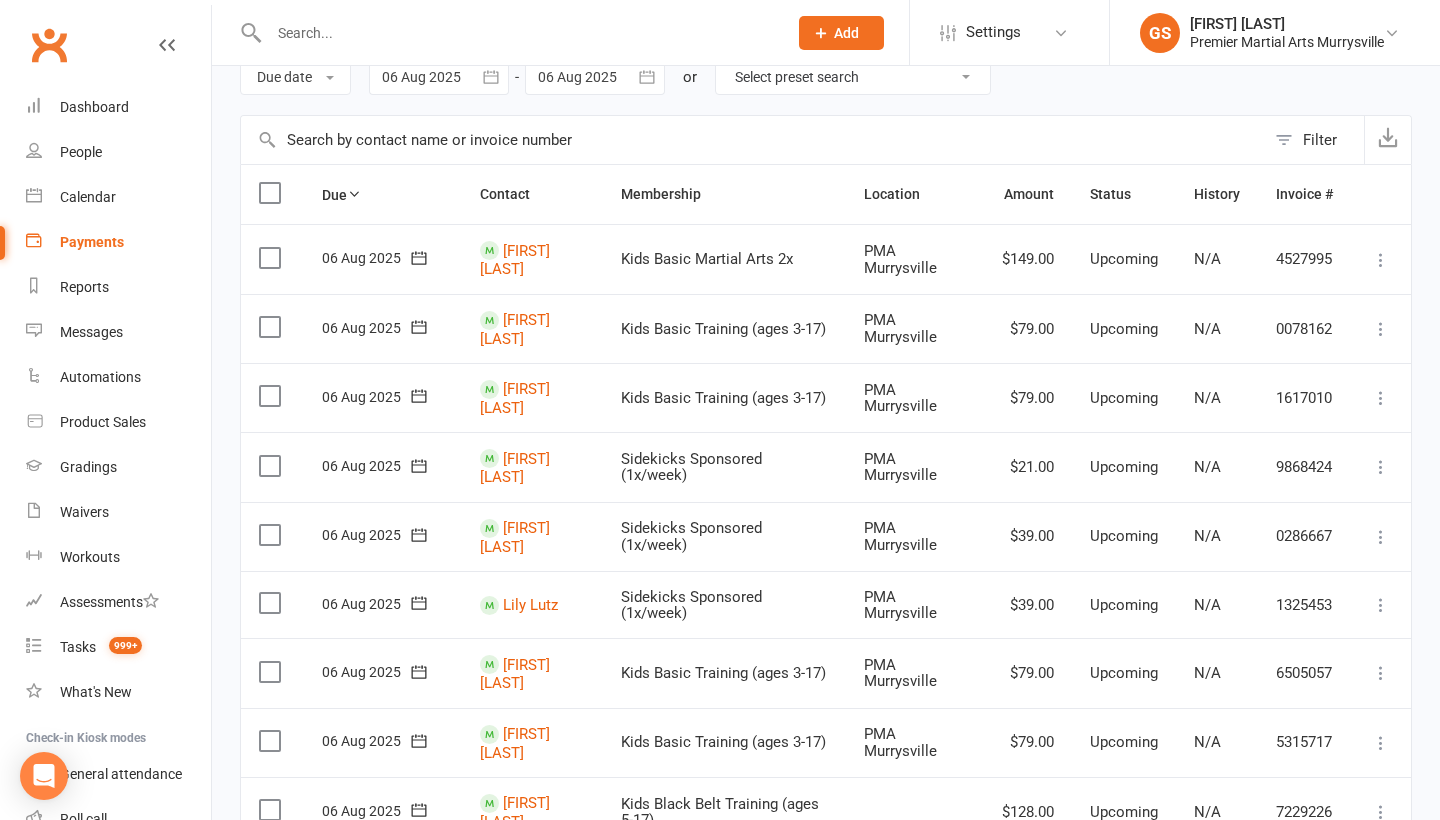 scroll, scrollTop: 100, scrollLeft: 0, axis: vertical 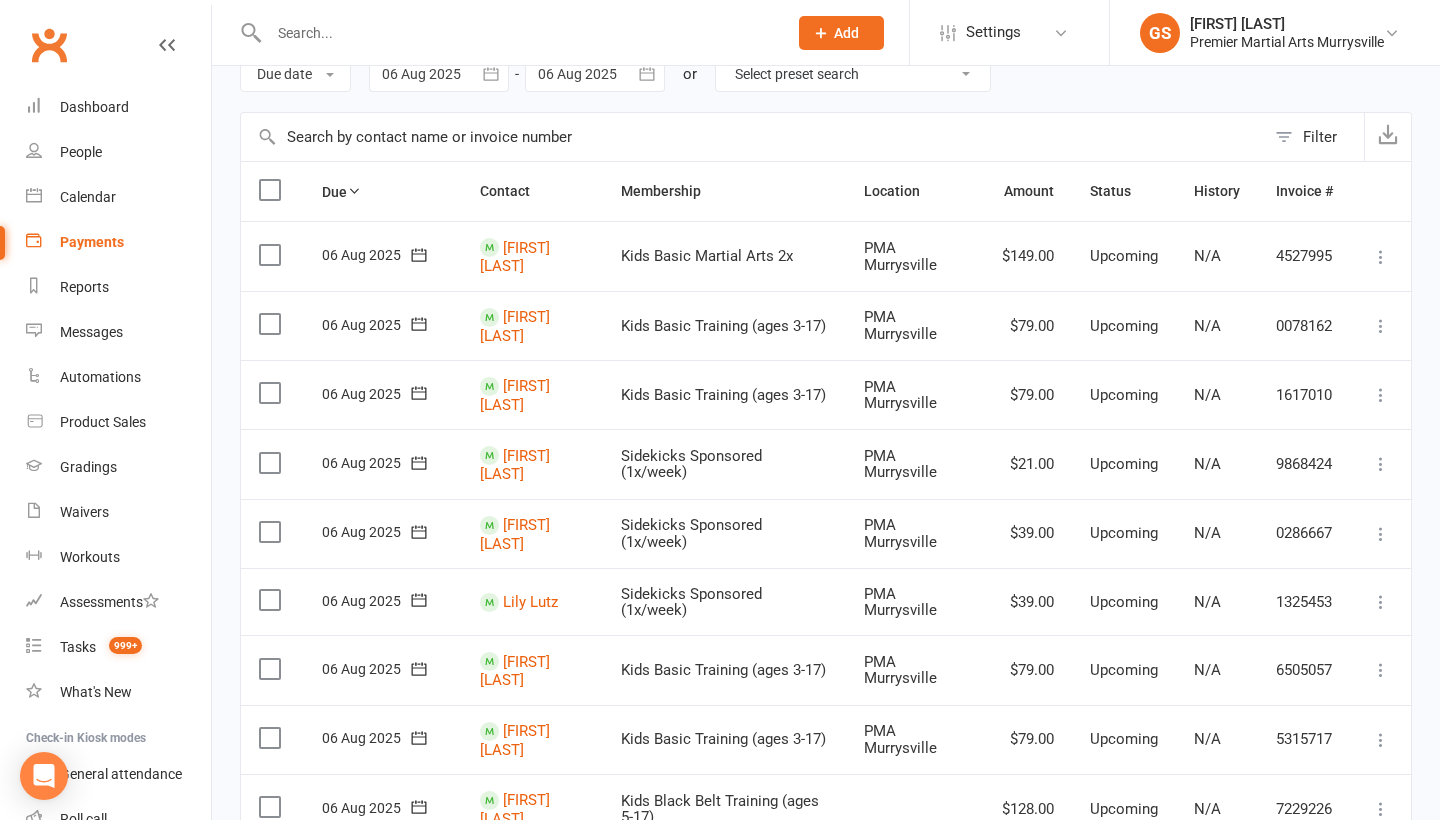 click at bounding box center [1381, 257] 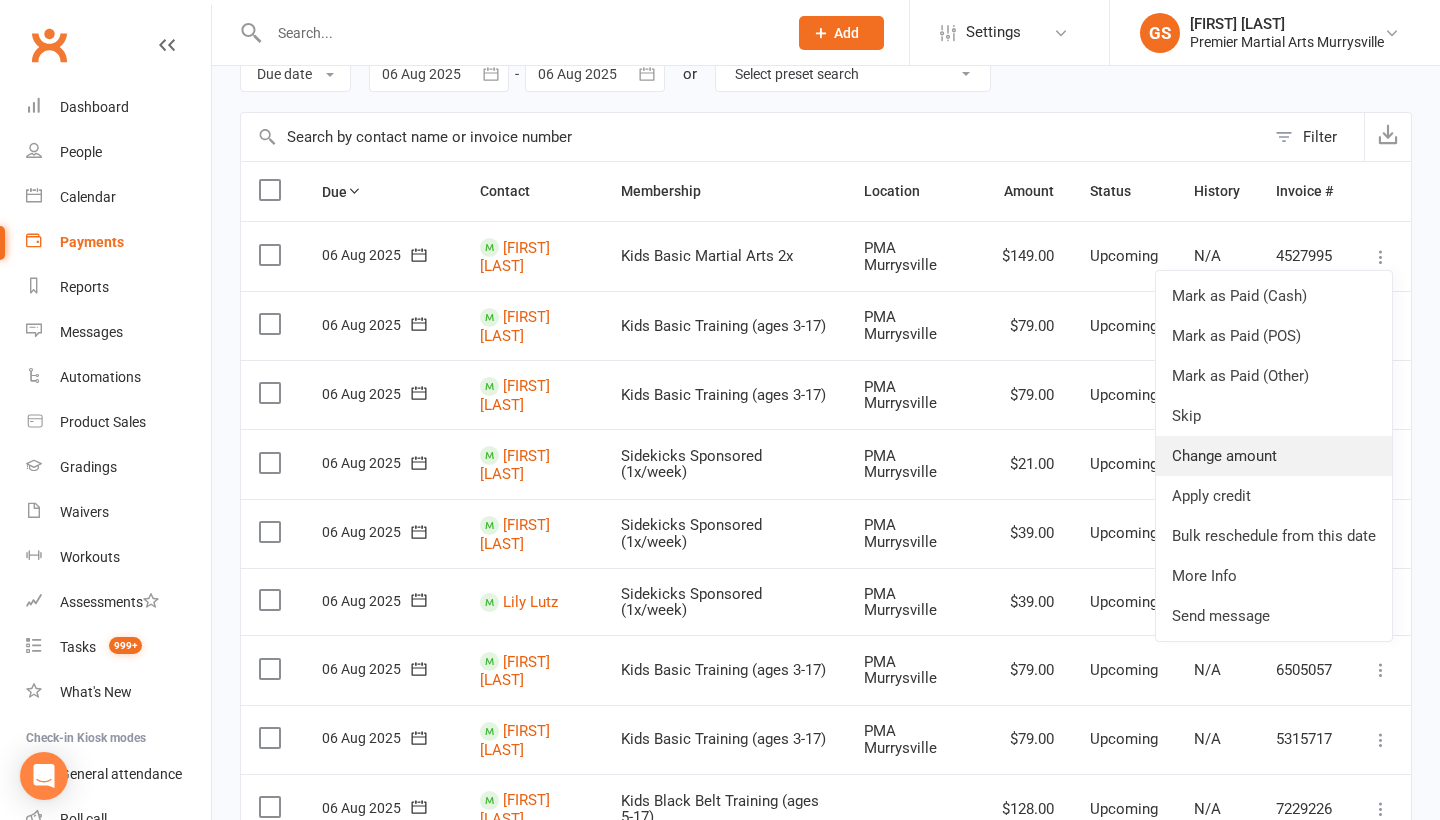 click on "Change amount" at bounding box center (1274, 456) 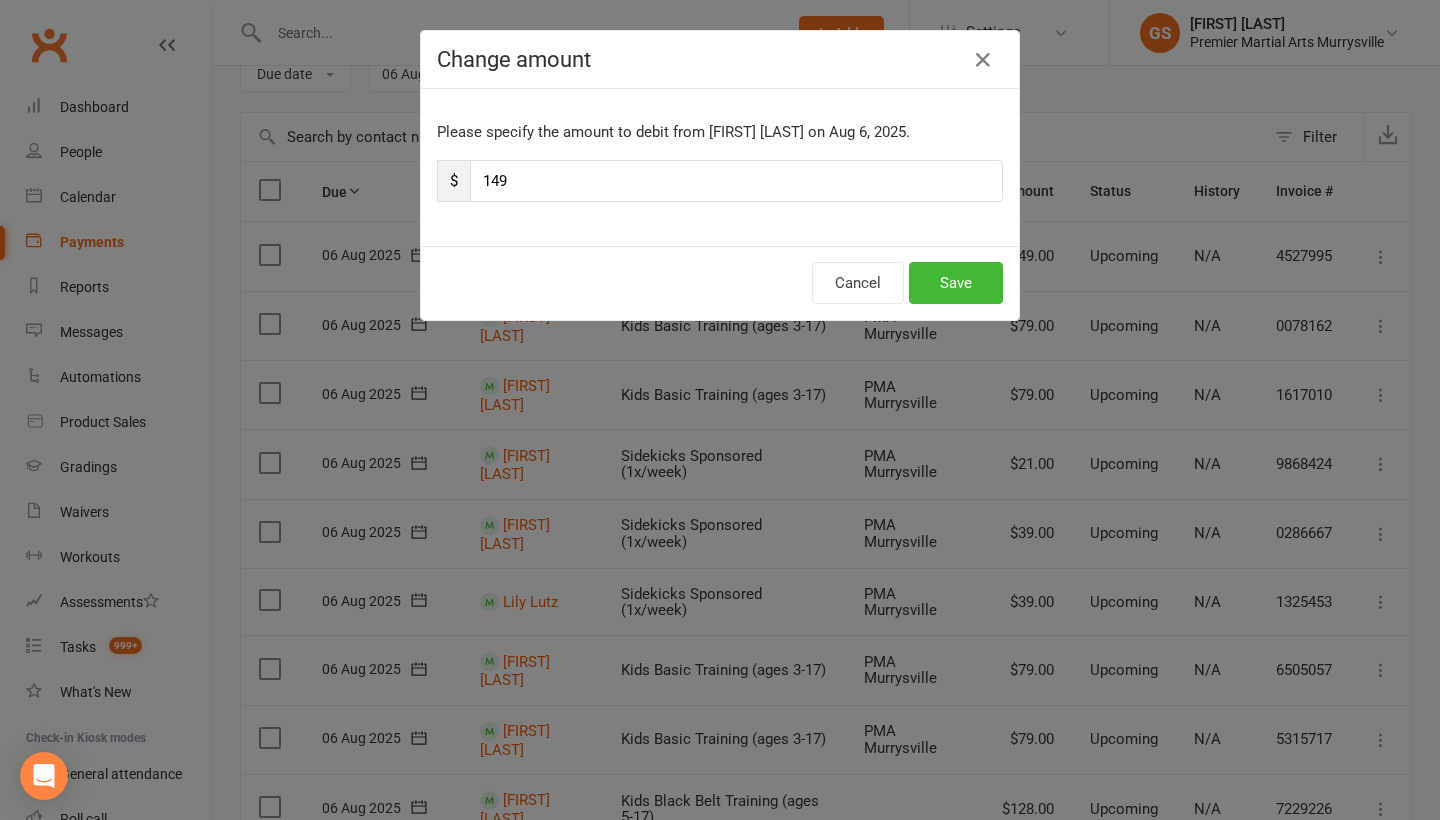 drag, startPoint x: 590, startPoint y: 179, endPoint x: 453, endPoint y: 179, distance: 137 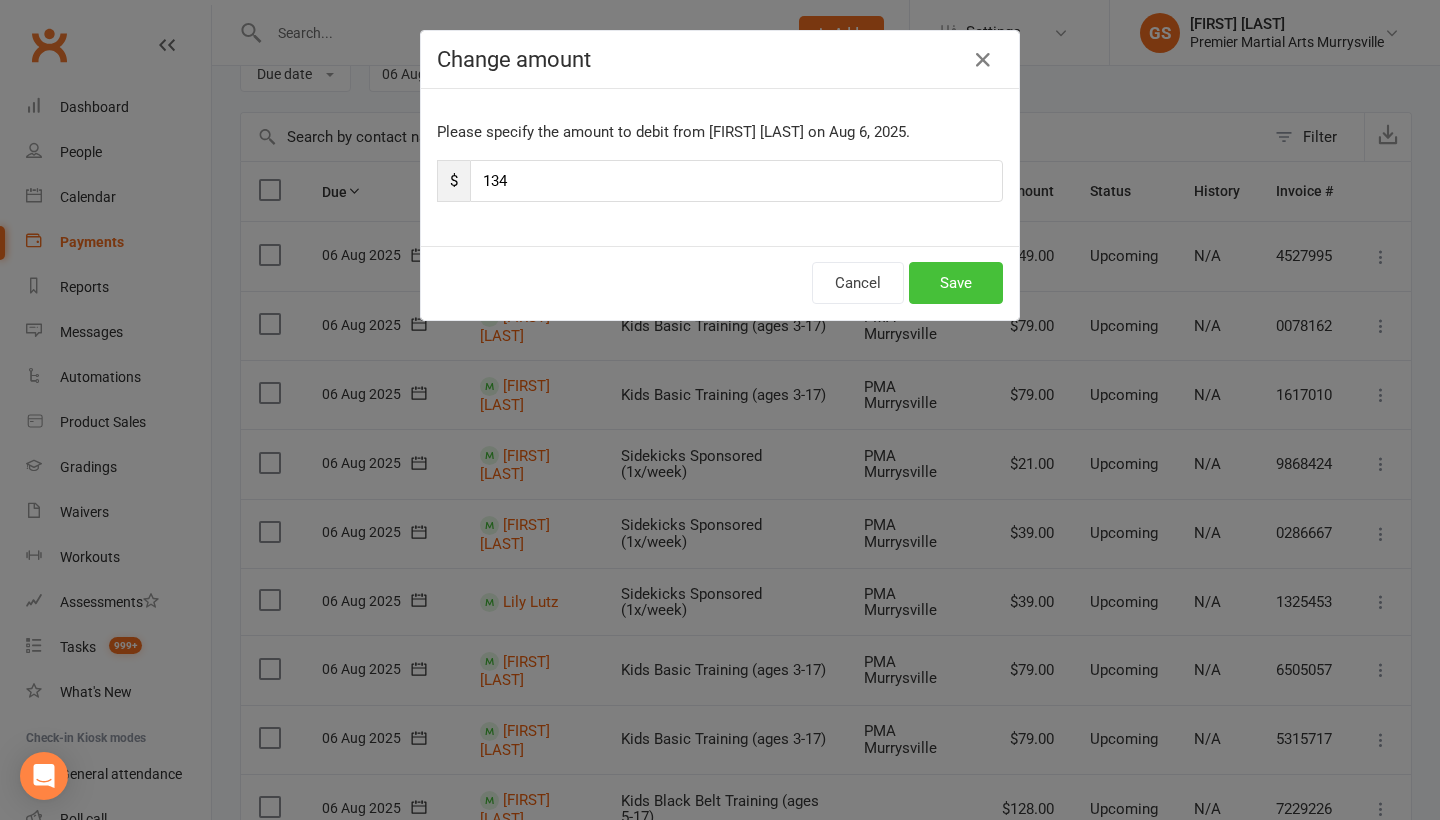 type on "134" 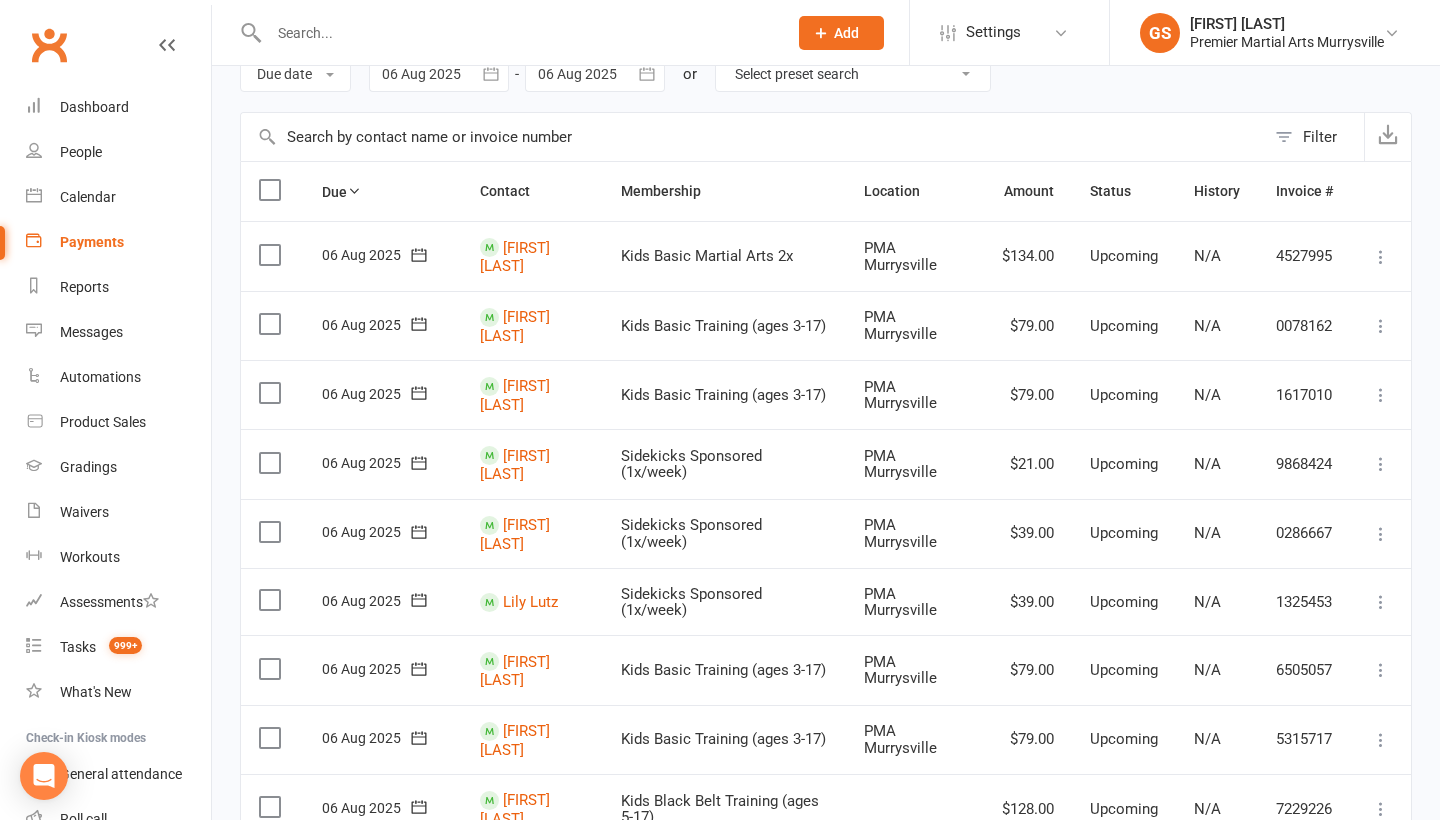 click at bounding box center (1381, 326) 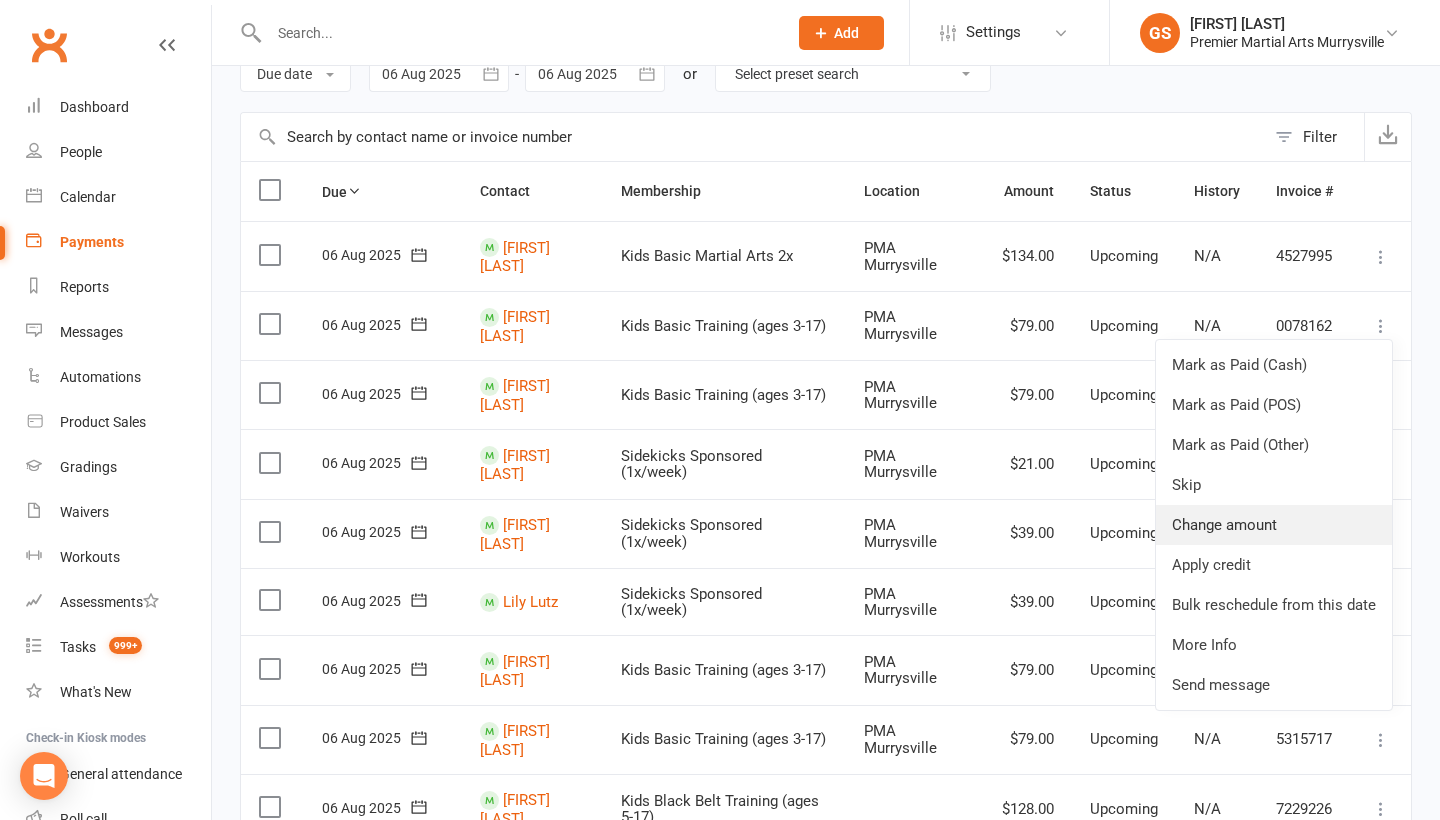 click on "Change amount" at bounding box center (1274, 525) 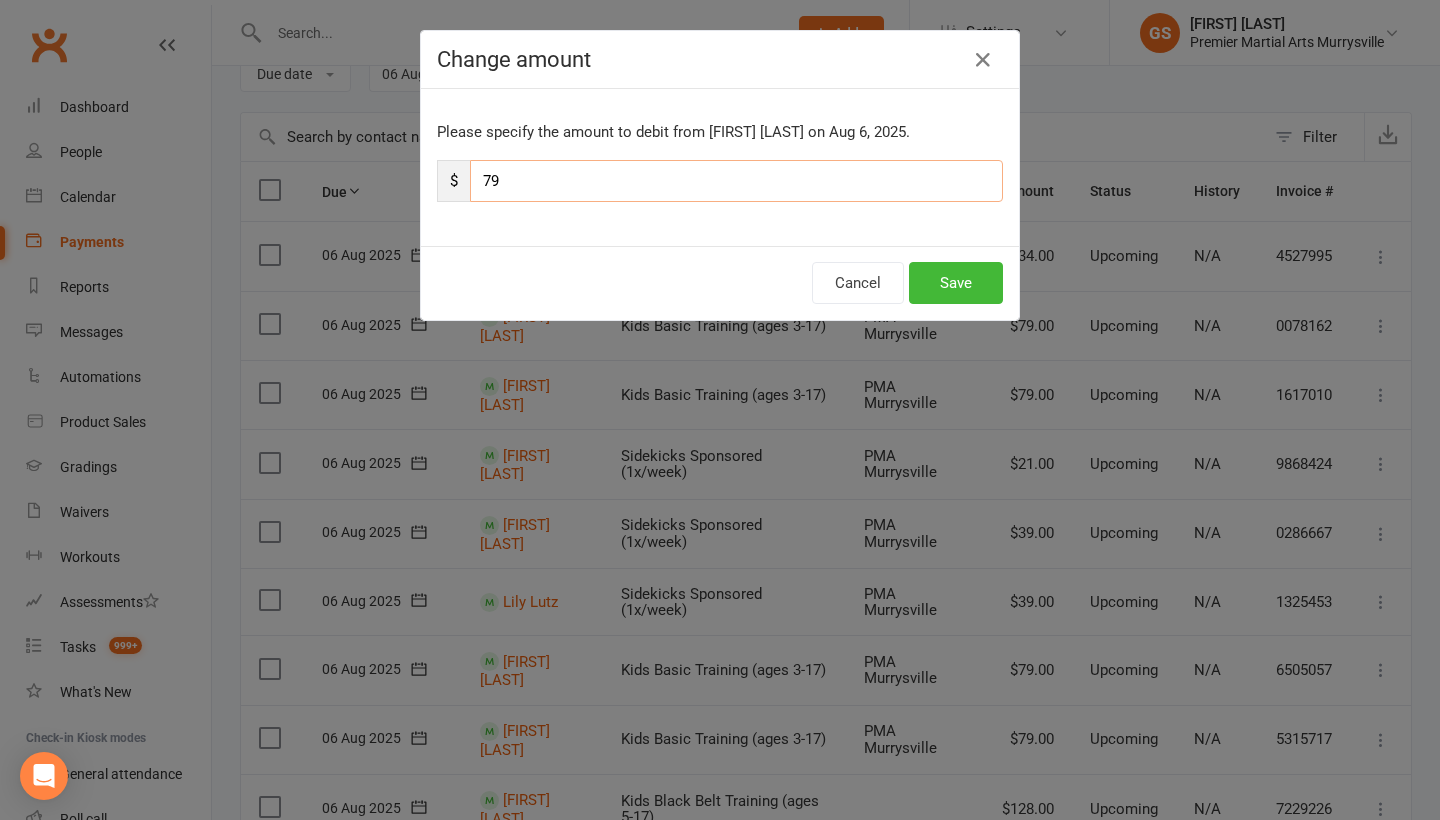click on "79" at bounding box center [736, 181] 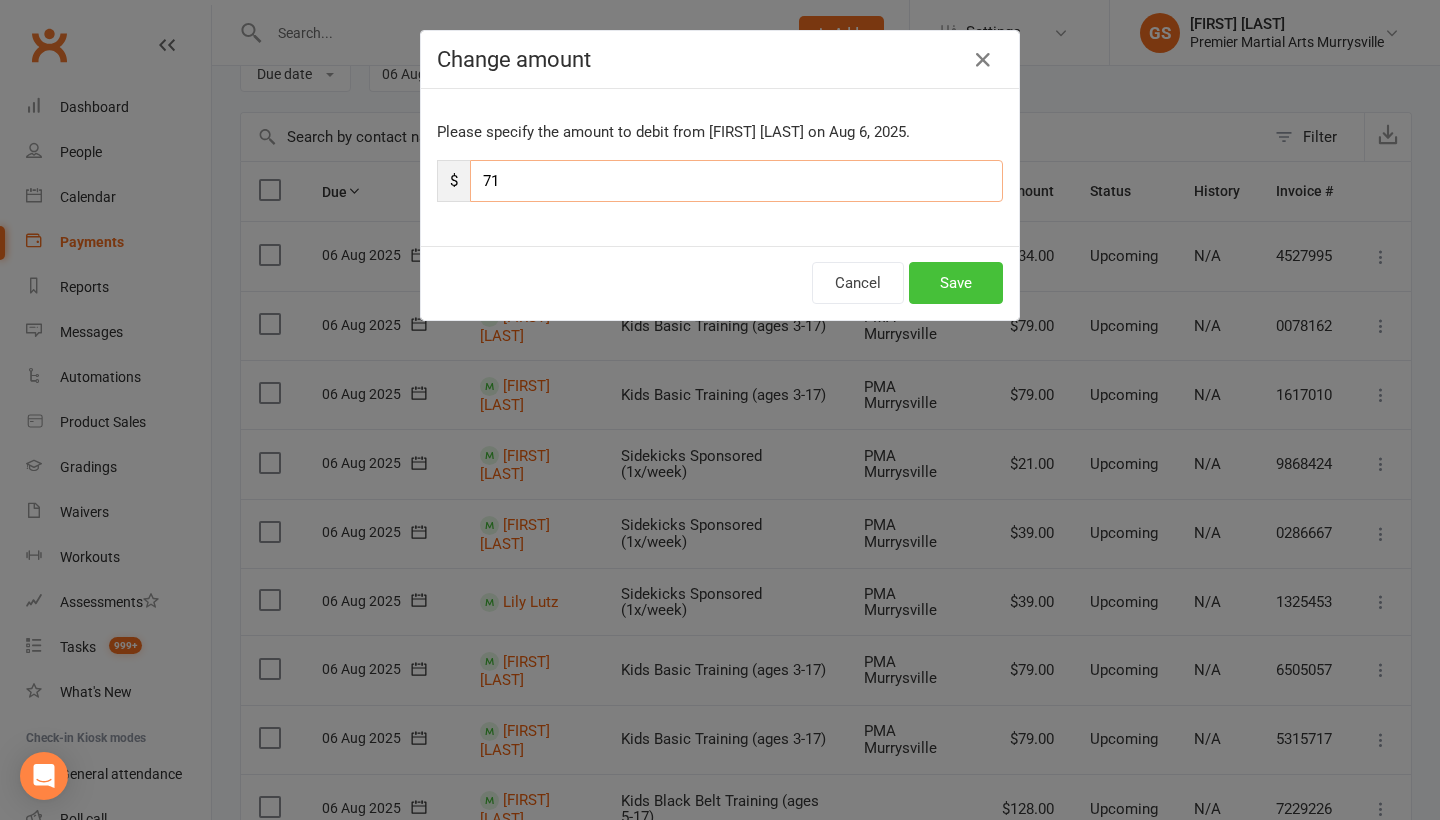 type on "71" 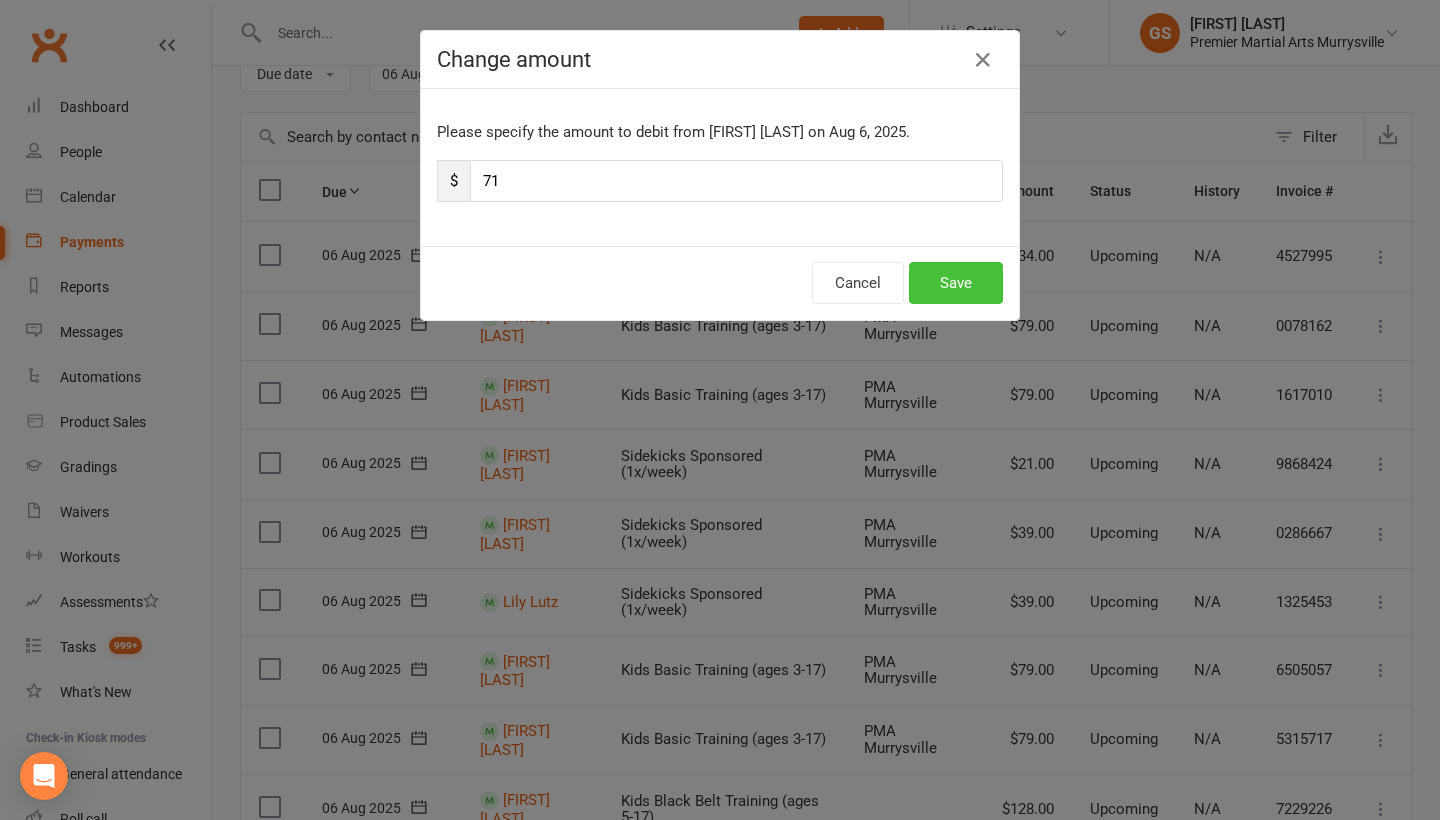 click on "Save" at bounding box center [956, 283] 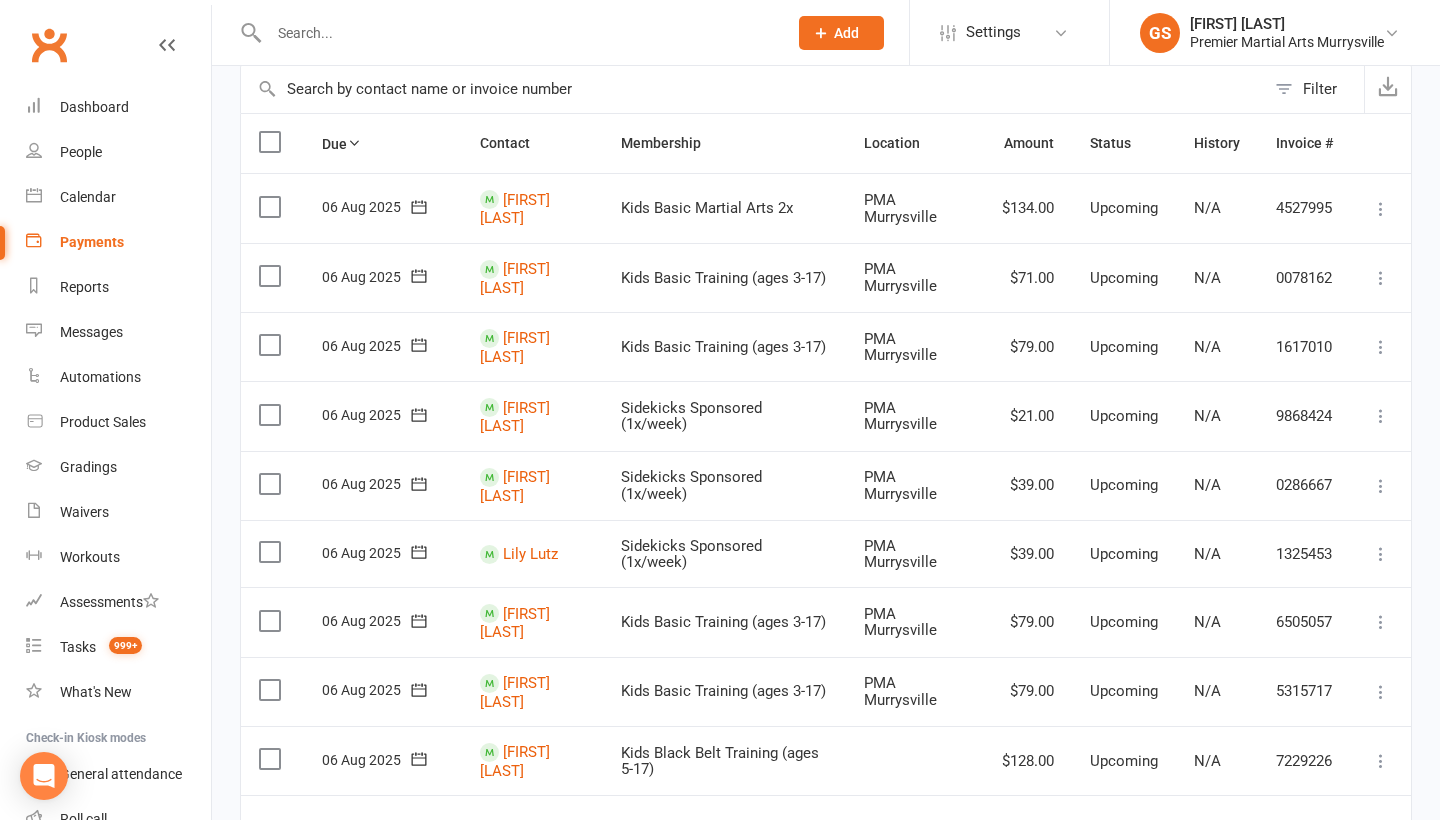 scroll, scrollTop: 152, scrollLeft: 0, axis: vertical 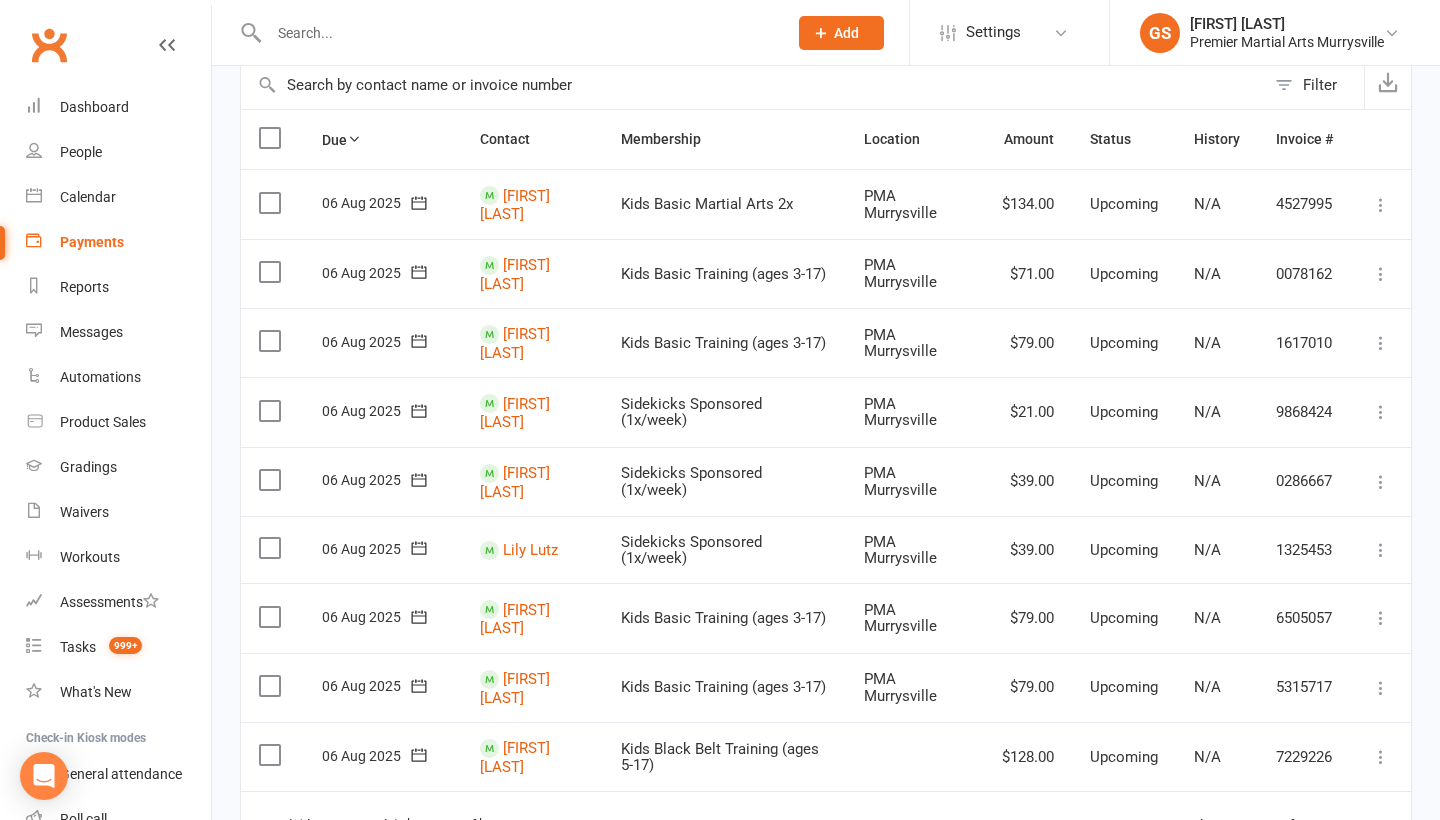 click at bounding box center [1381, 343] 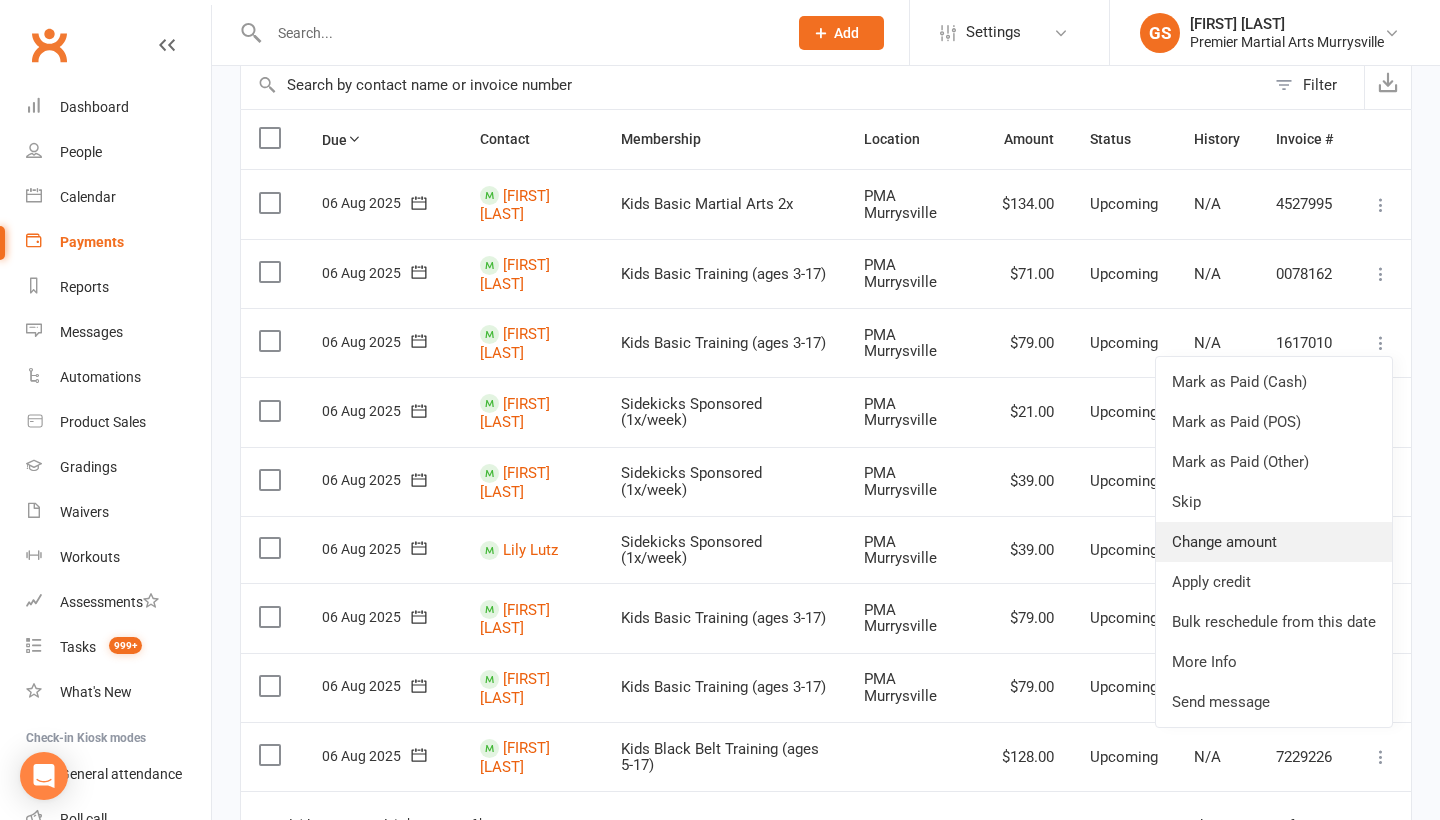 click on "Change amount" at bounding box center (1274, 542) 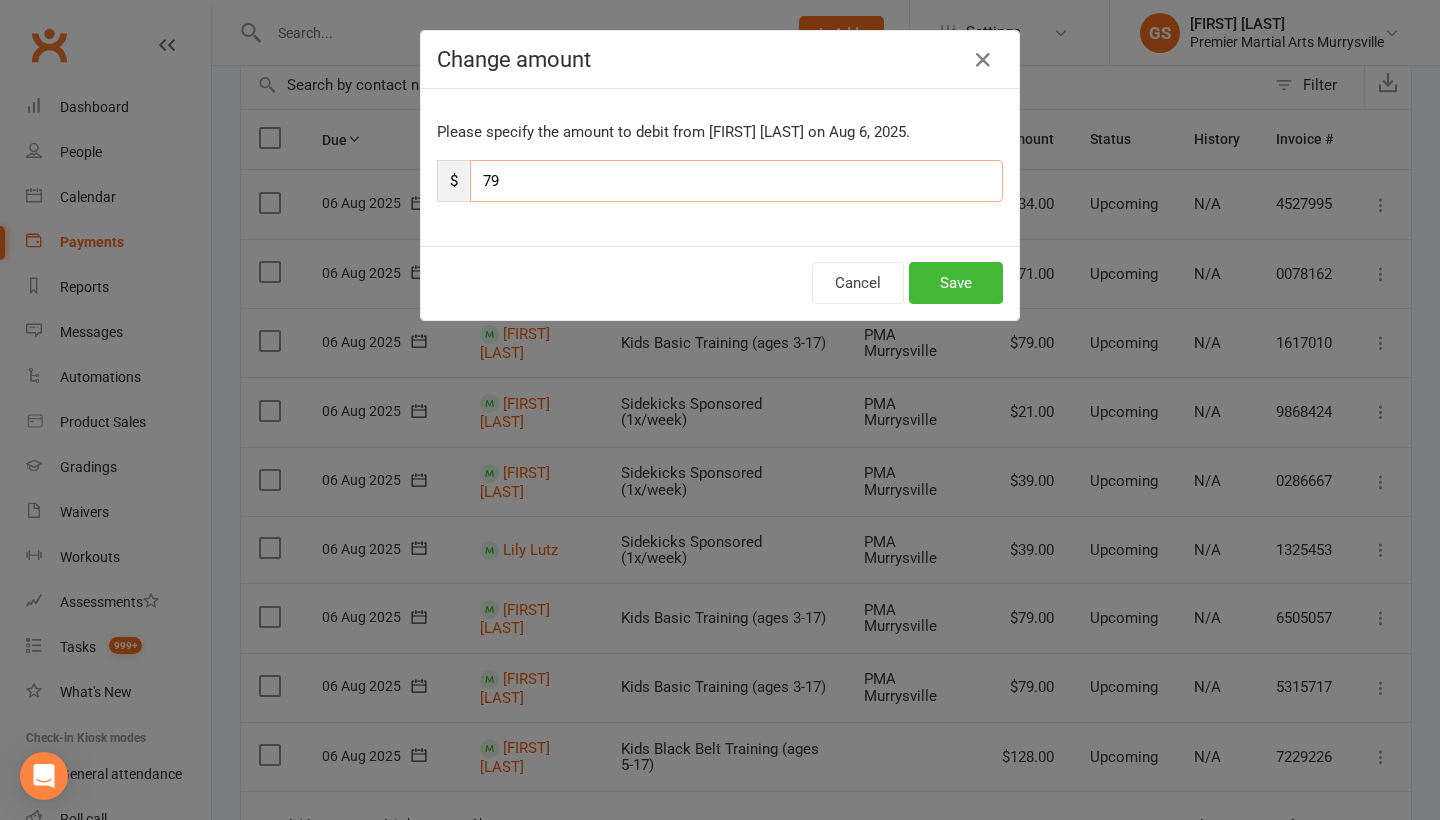 click on "79" at bounding box center (736, 181) 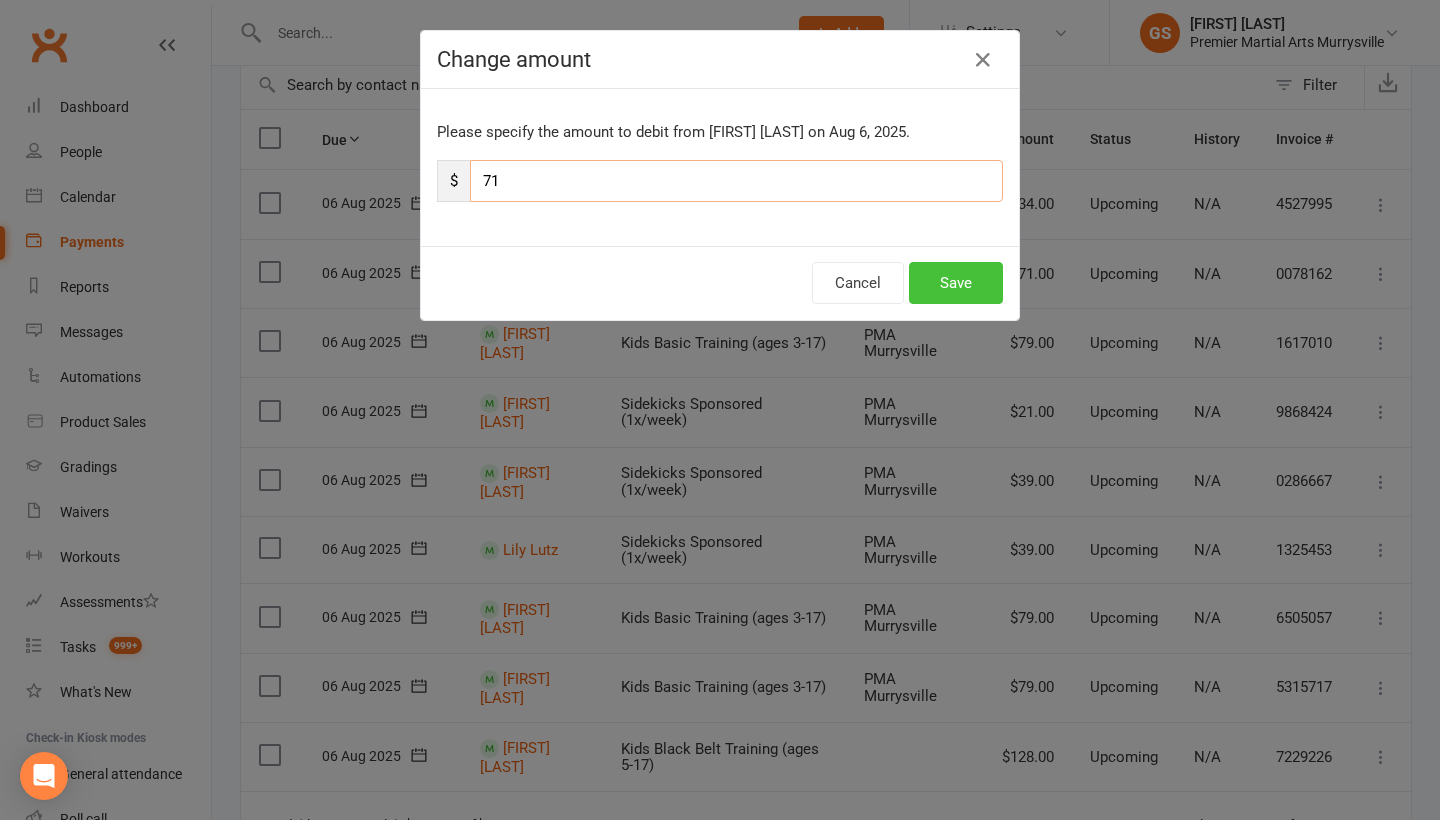 type on "71" 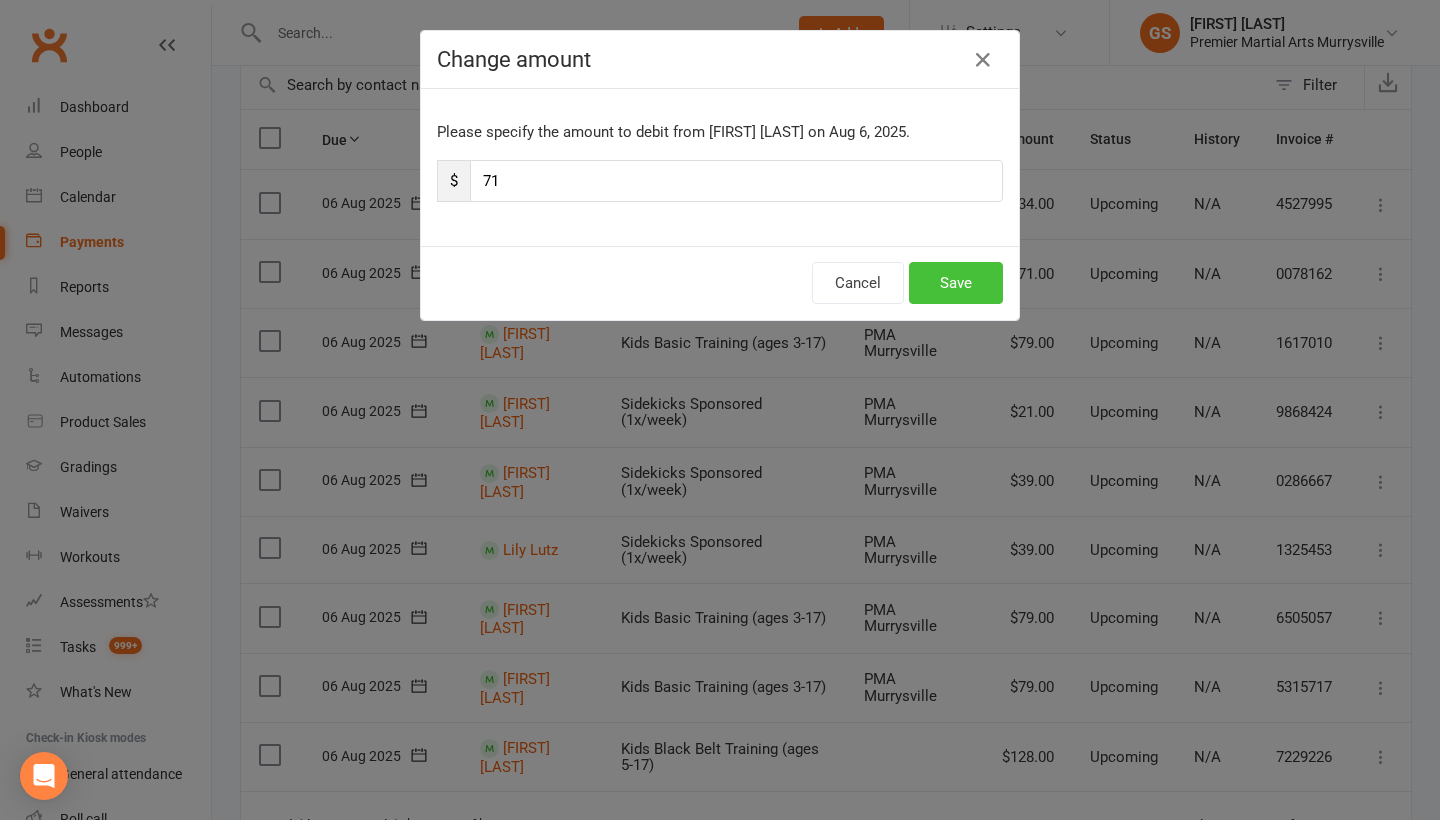 click on "Save" at bounding box center (956, 283) 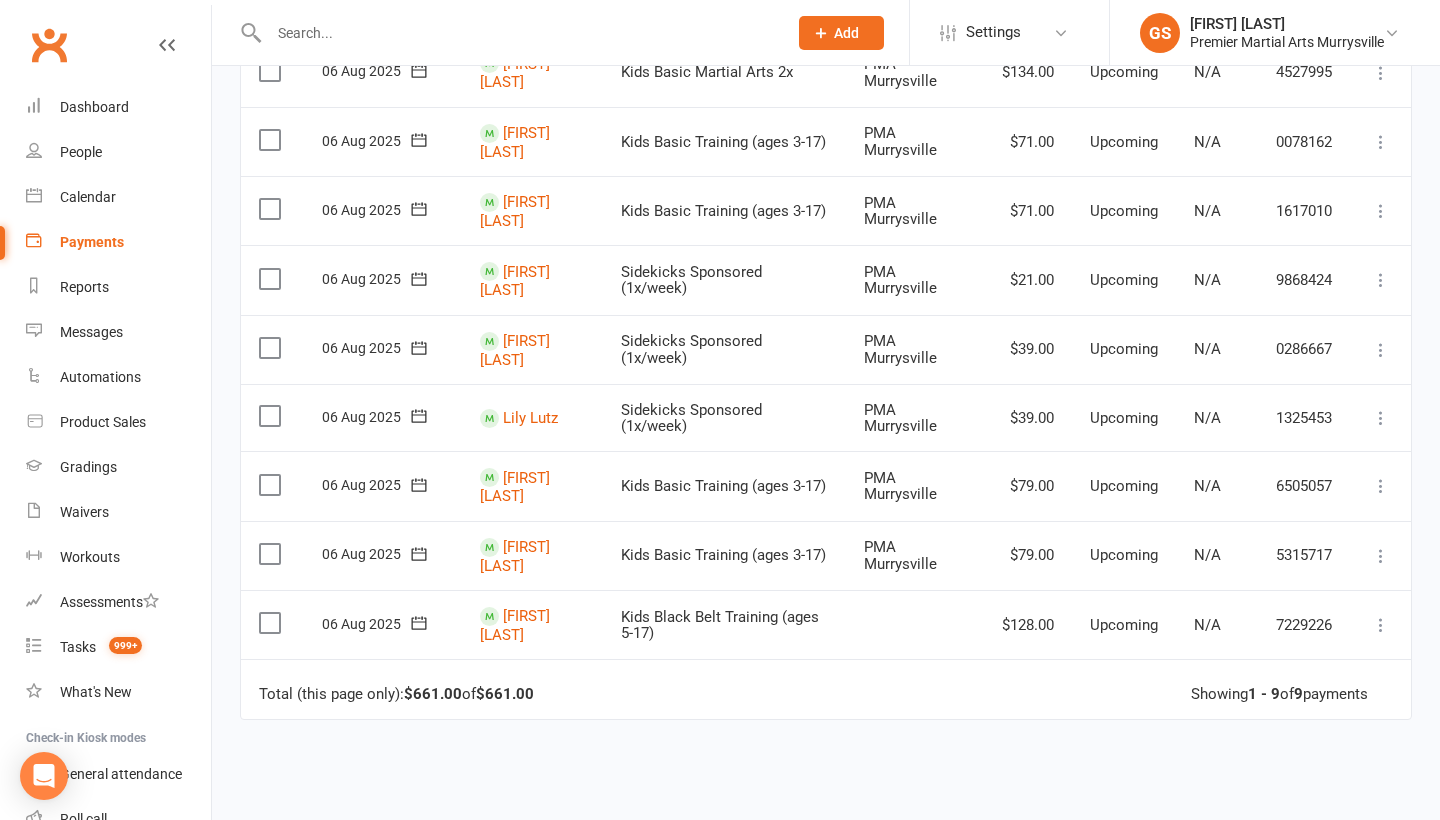 scroll, scrollTop: 284, scrollLeft: 0, axis: vertical 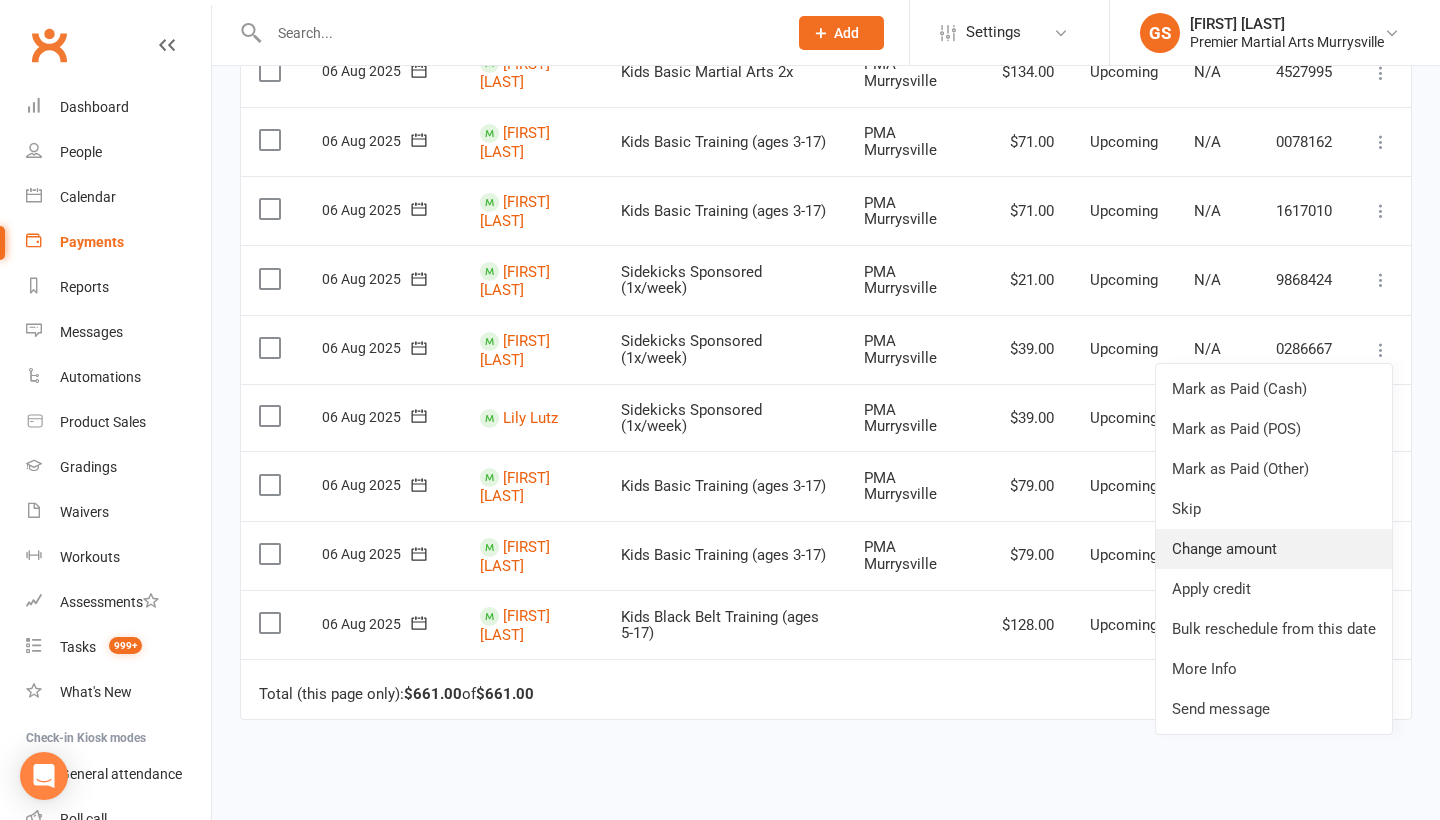 click on "Change amount" at bounding box center (1274, 549) 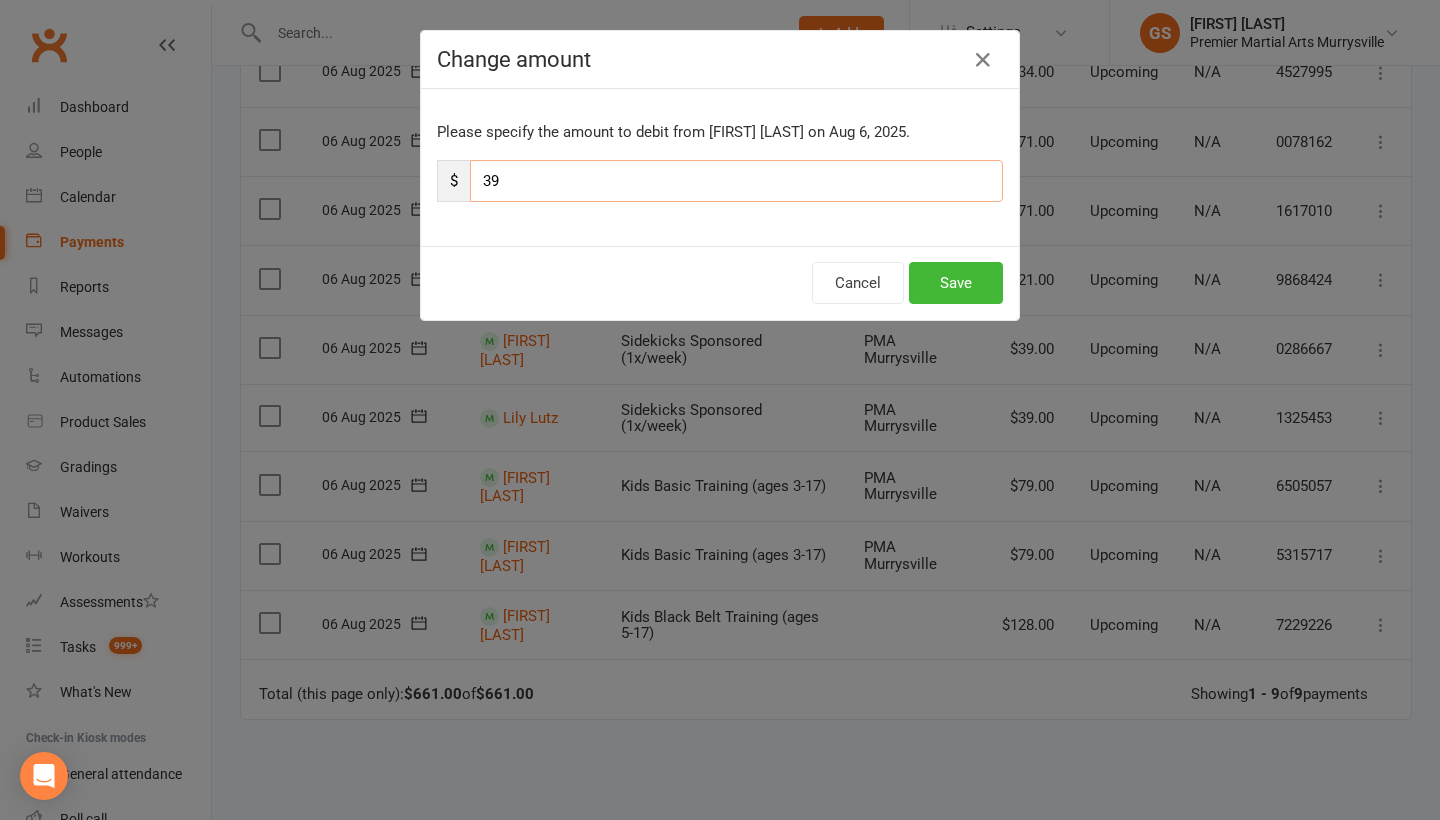 click on "39" at bounding box center (736, 181) 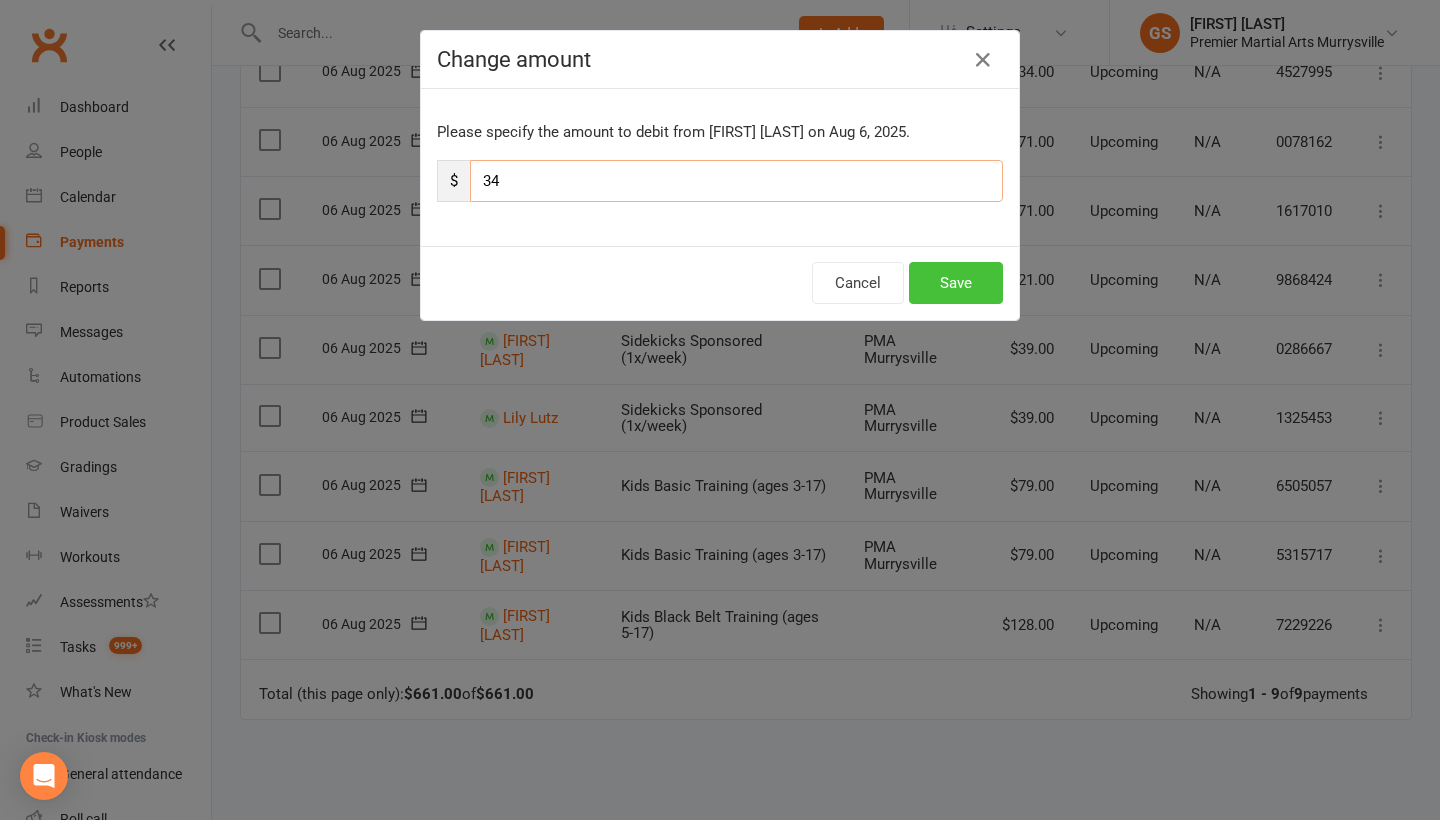 type on "34" 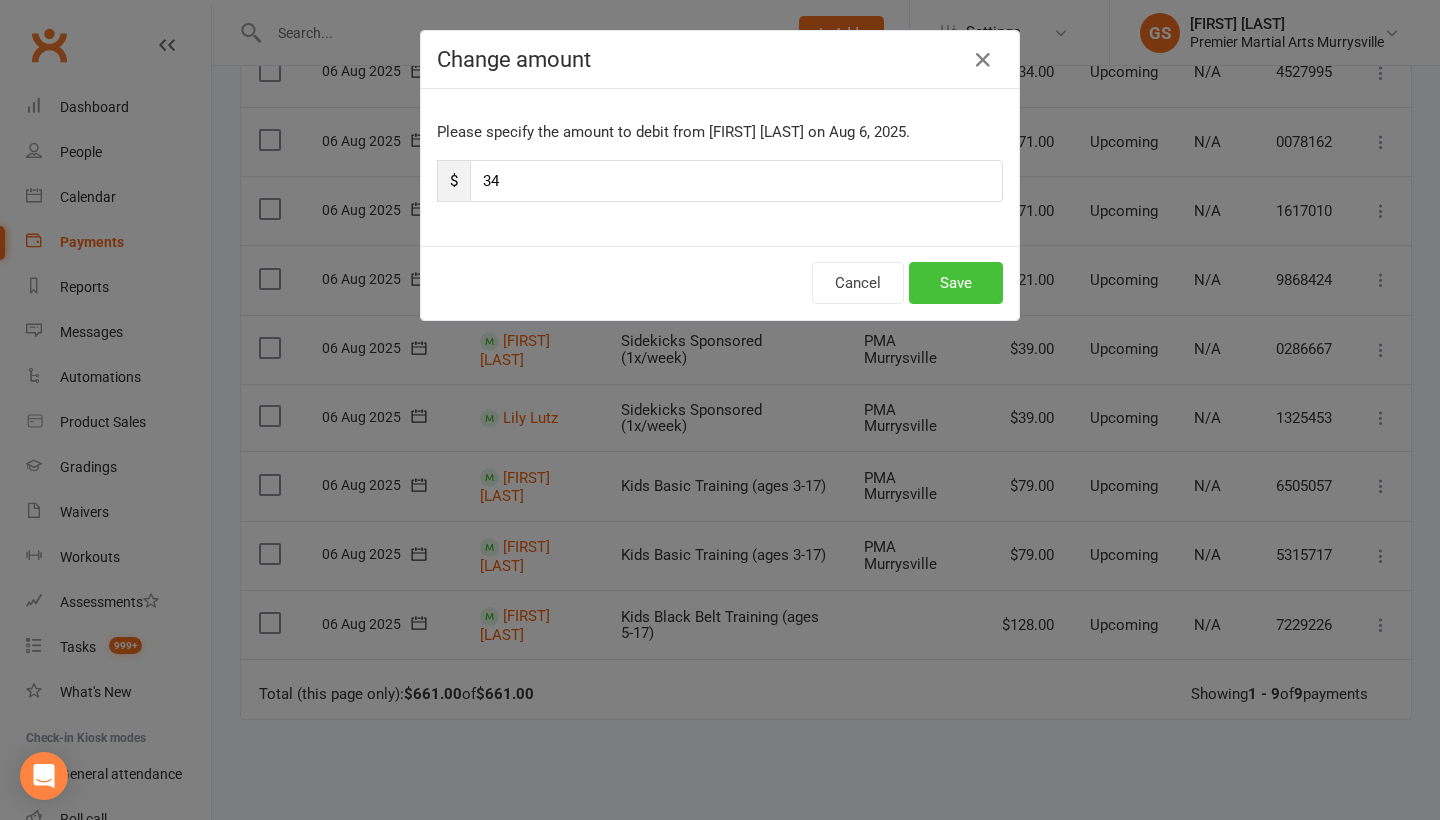 click on "Save" at bounding box center [956, 283] 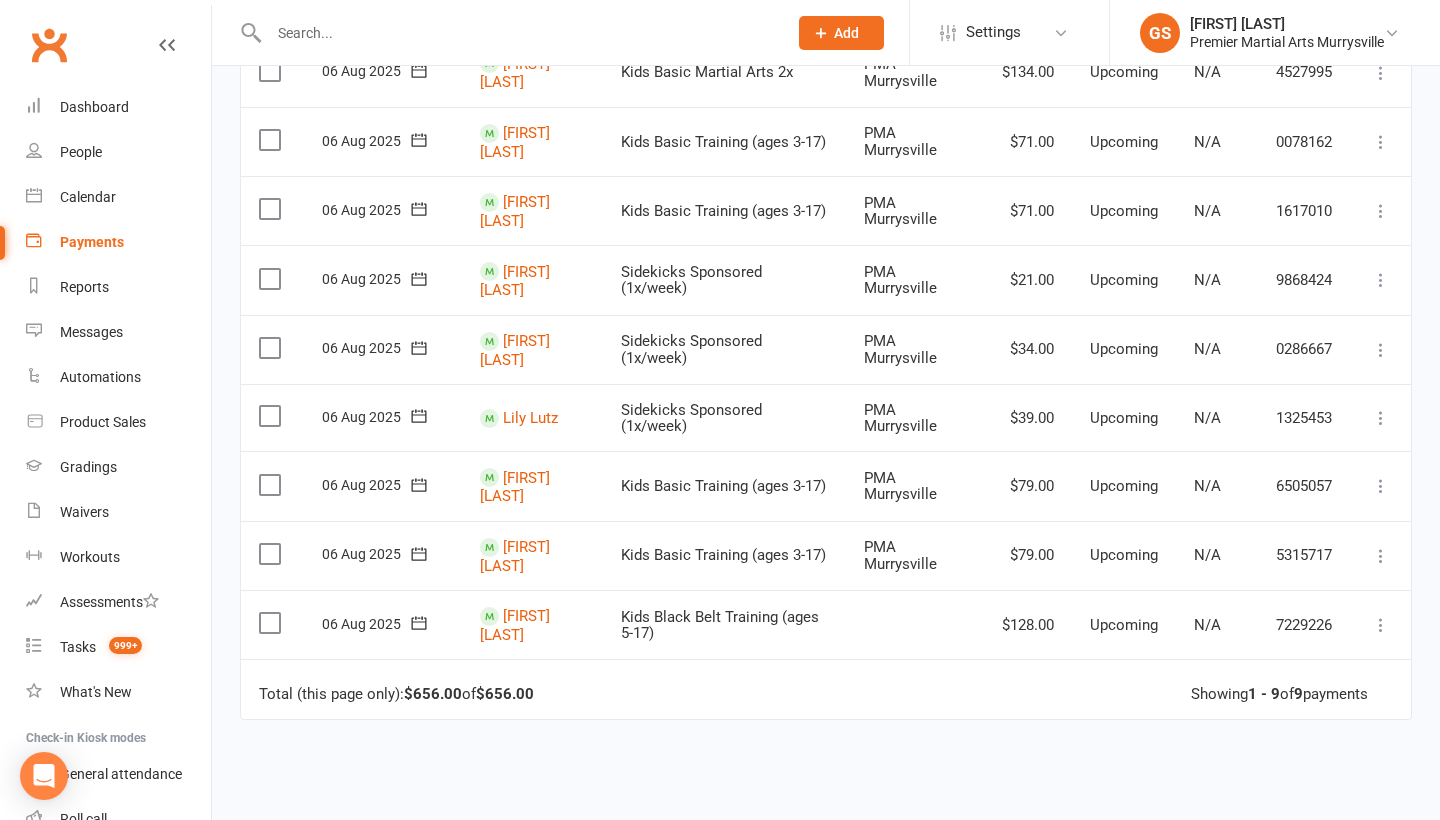 click at bounding box center [1381, 418] 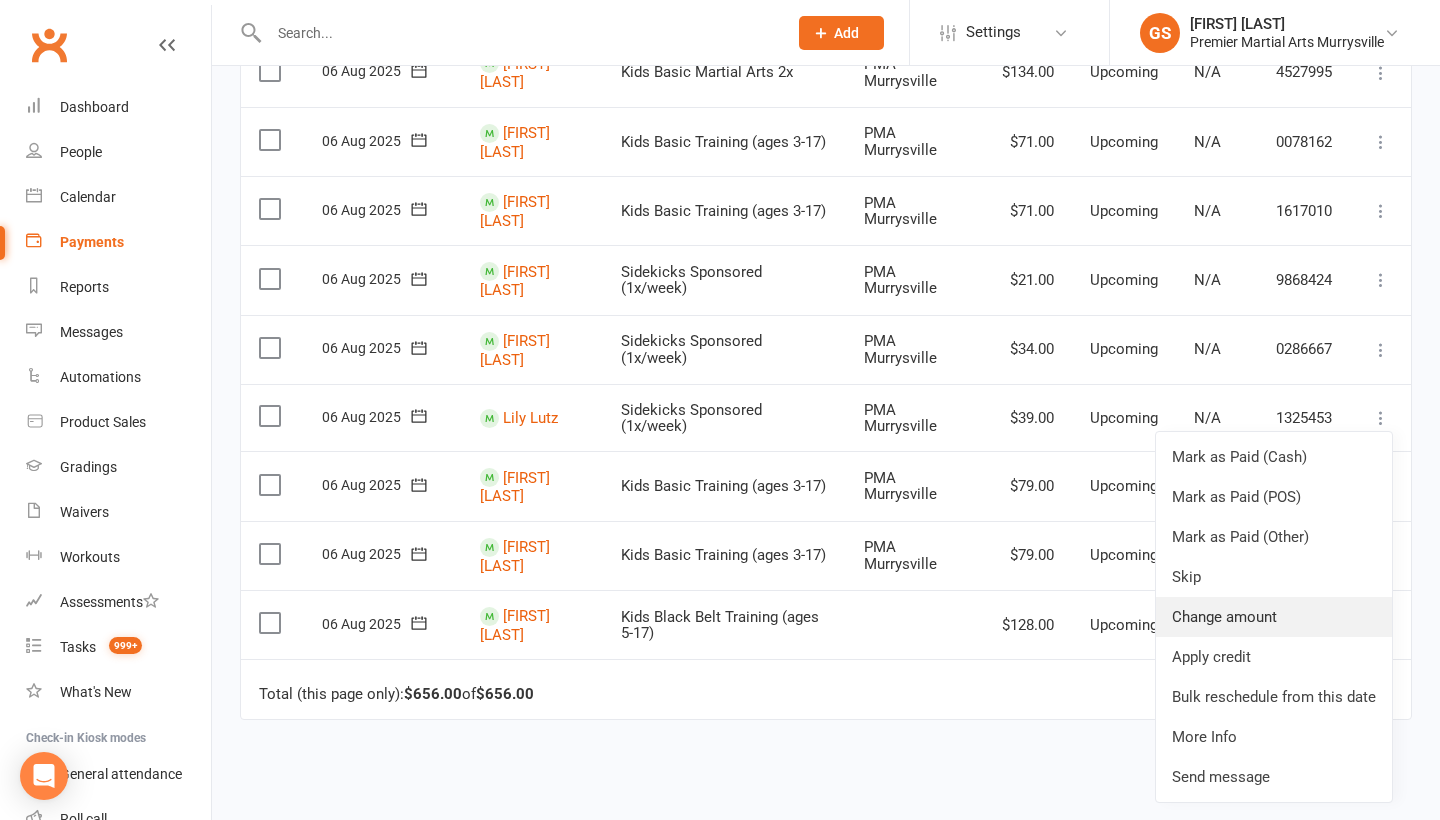 click on "Change amount" at bounding box center [1274, 617] 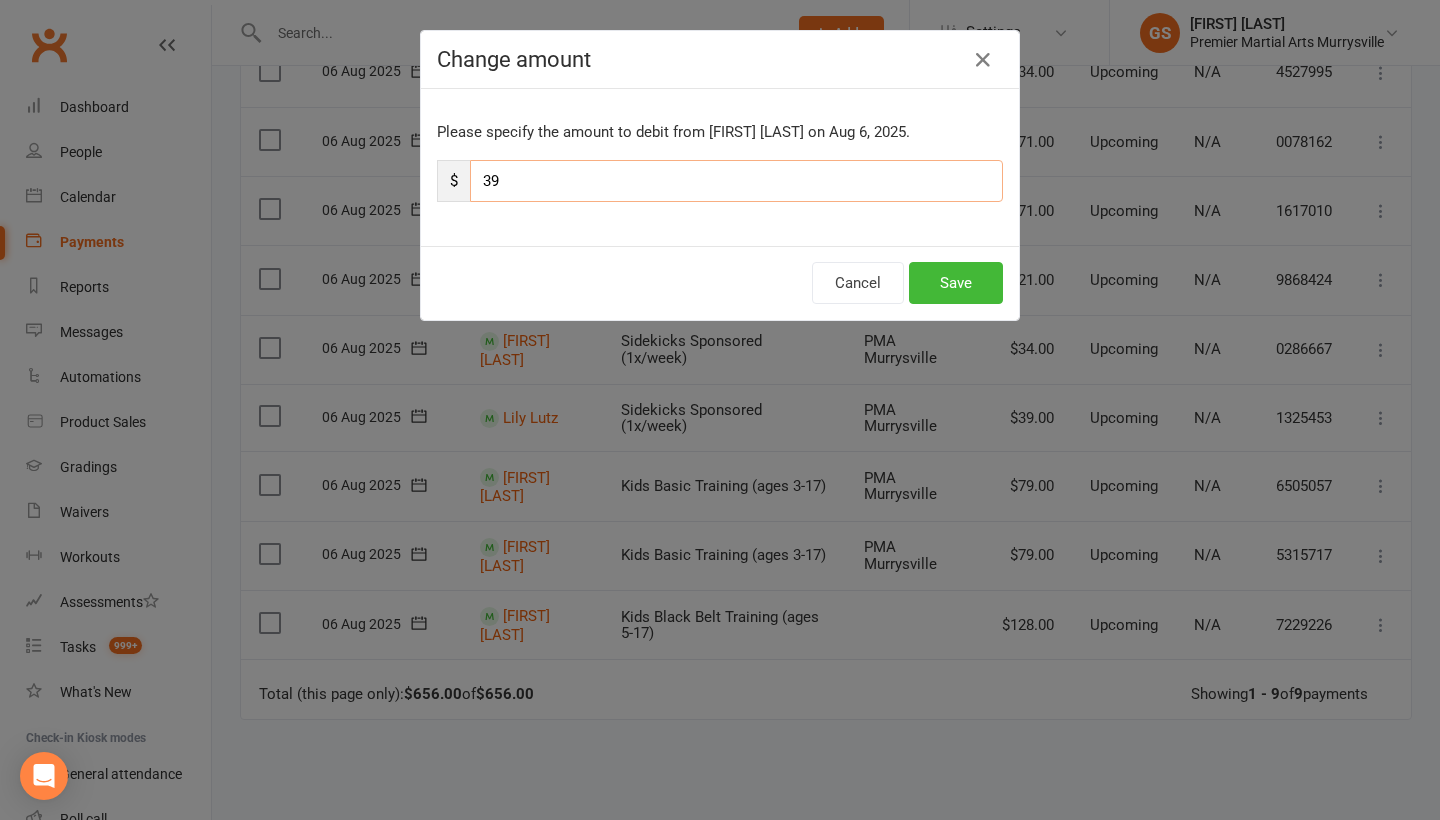 click on "39" at bounding box center (736, 181) 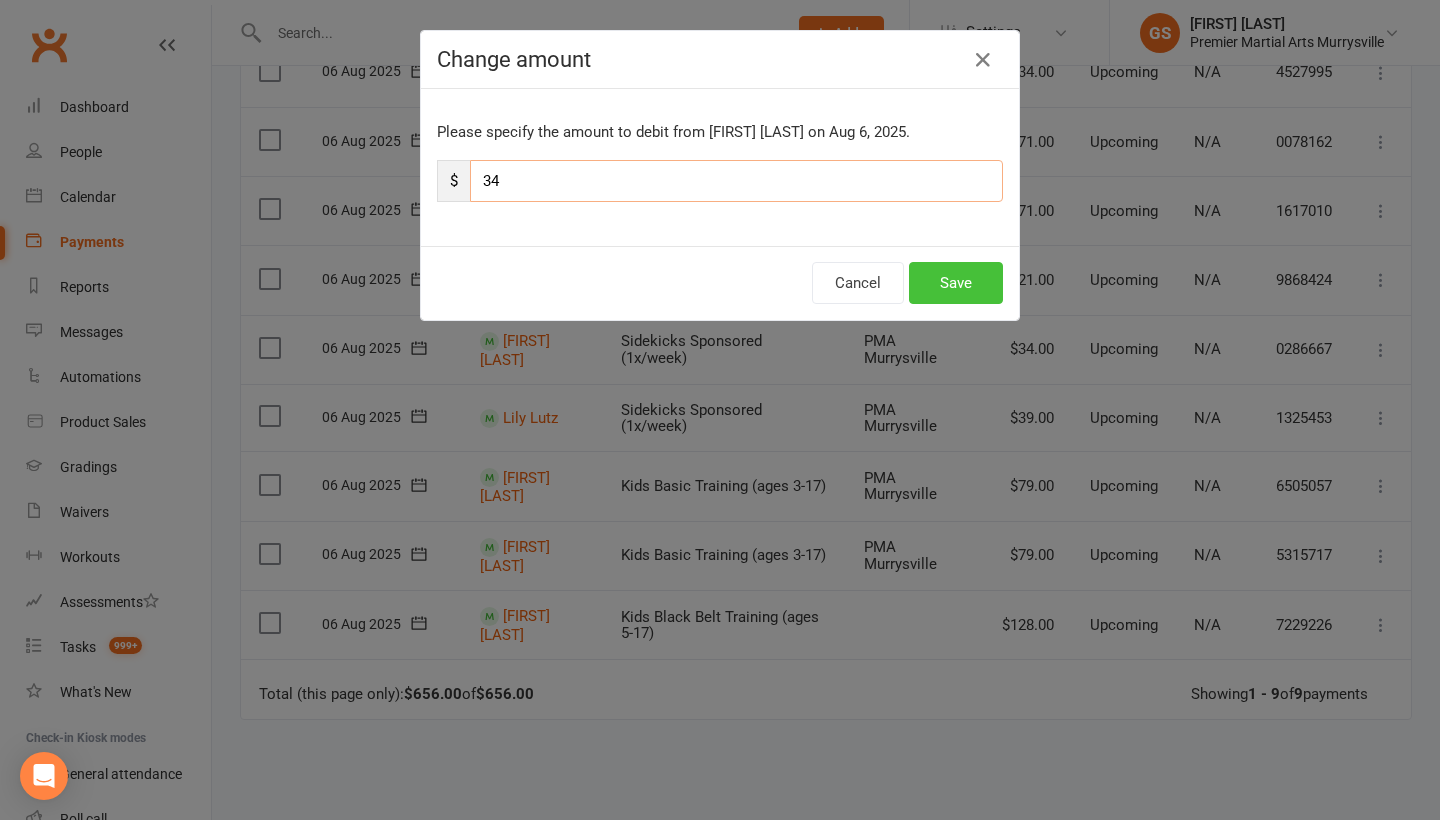 type on "34" 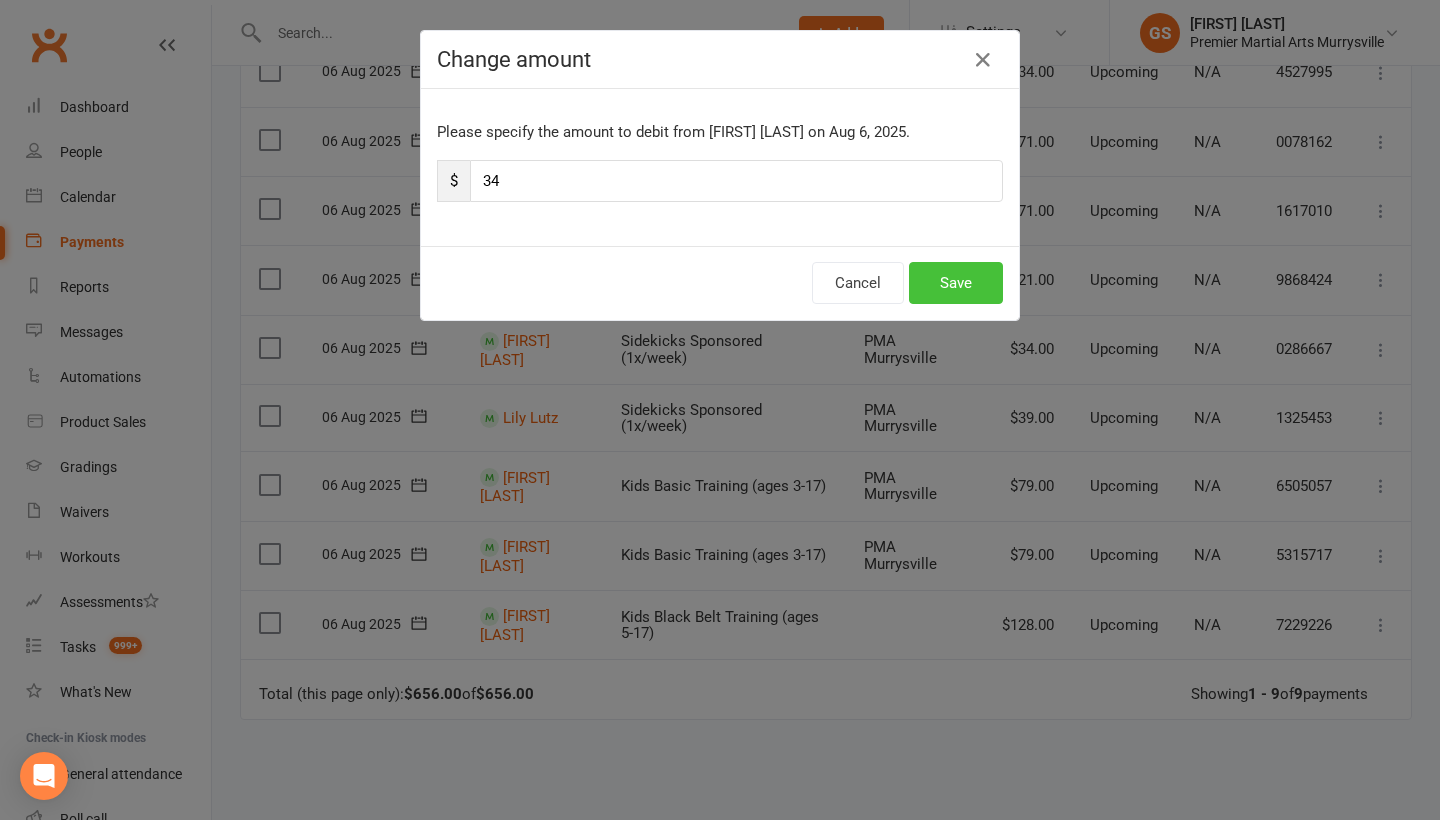 click on "Save" at bounding box center (956, 283) 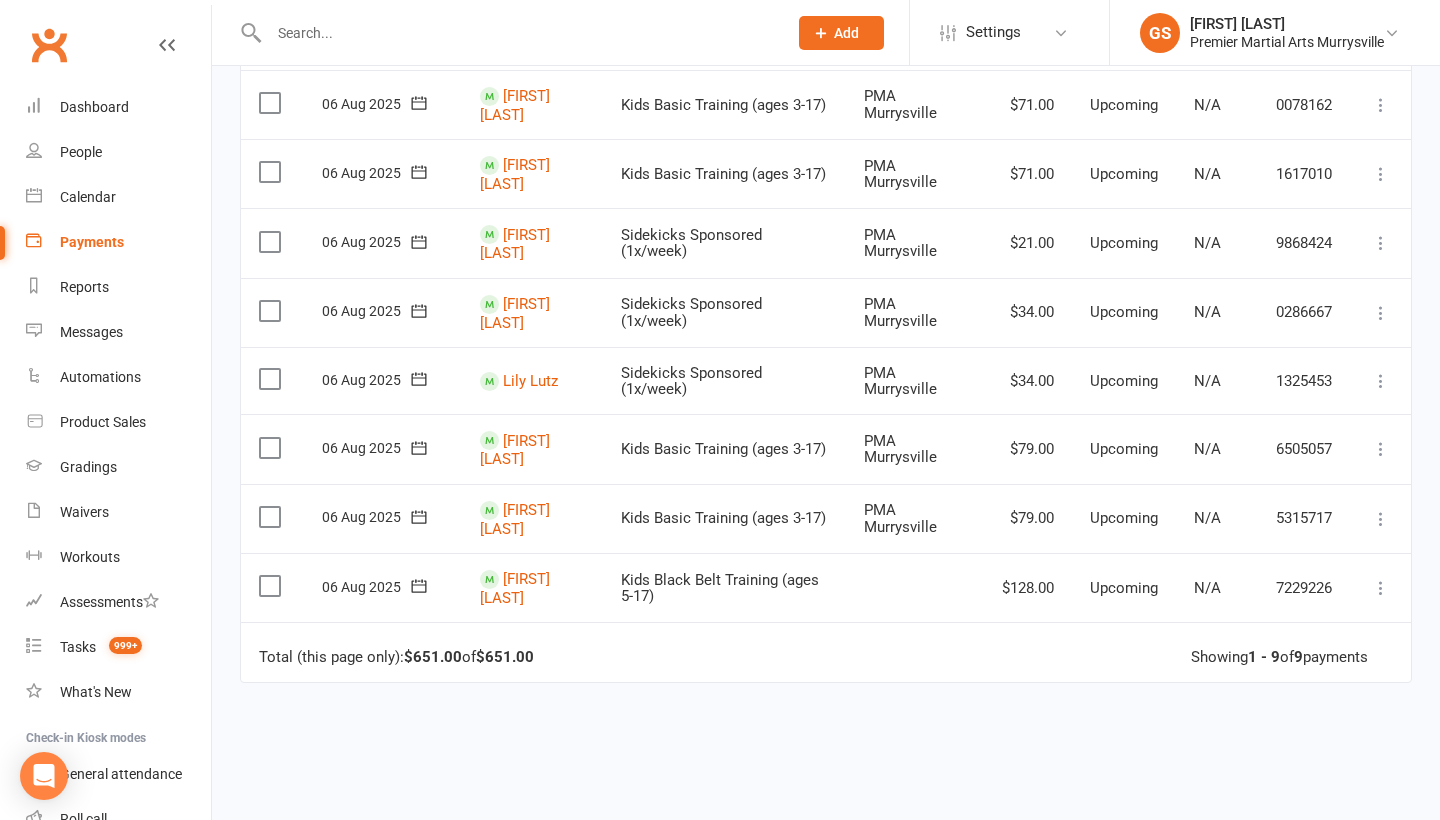 scroll, scrollTop: 327, scrollLeft: 0, axis: vertical 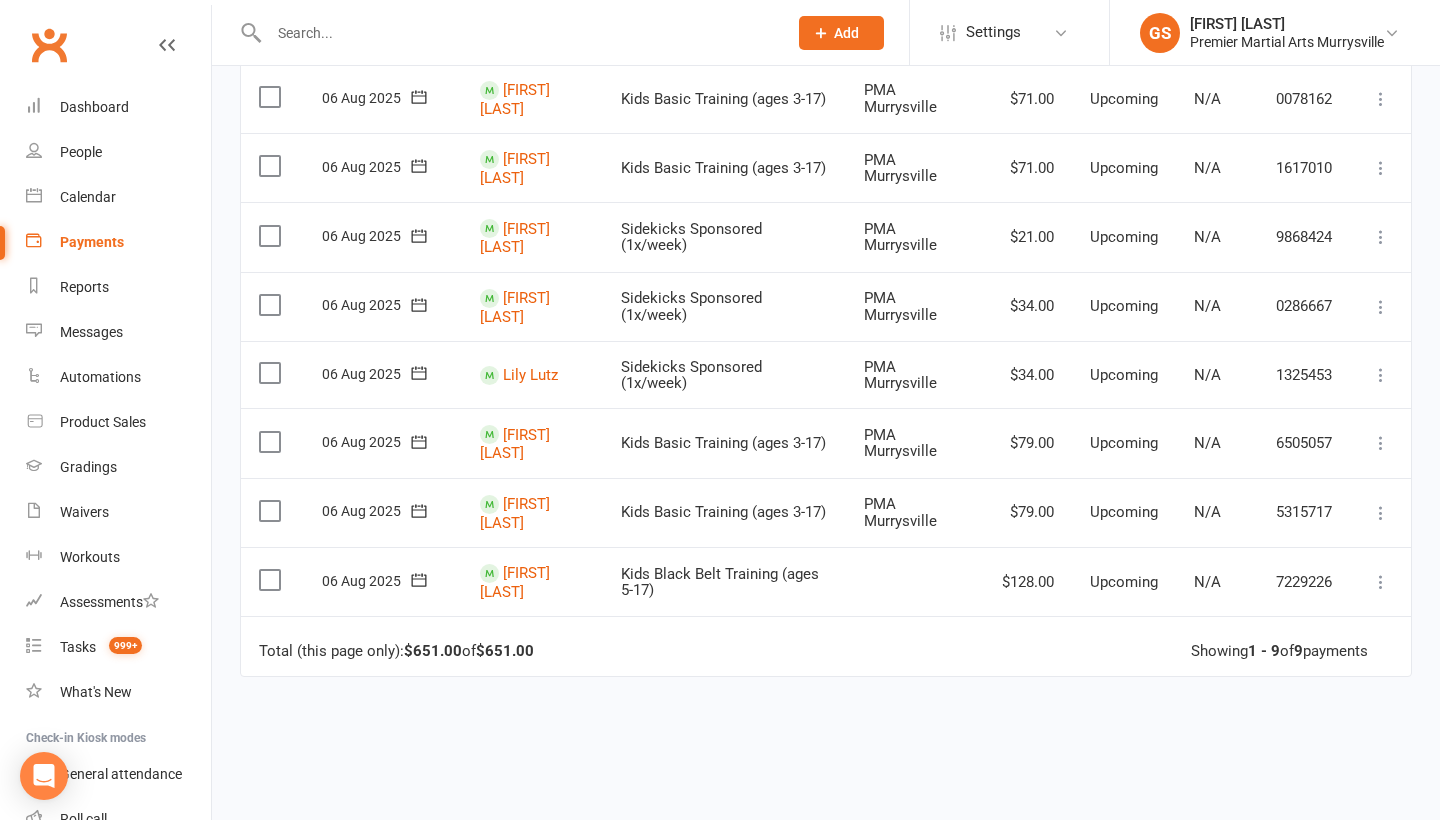 click at bounding box center (1381, 443) 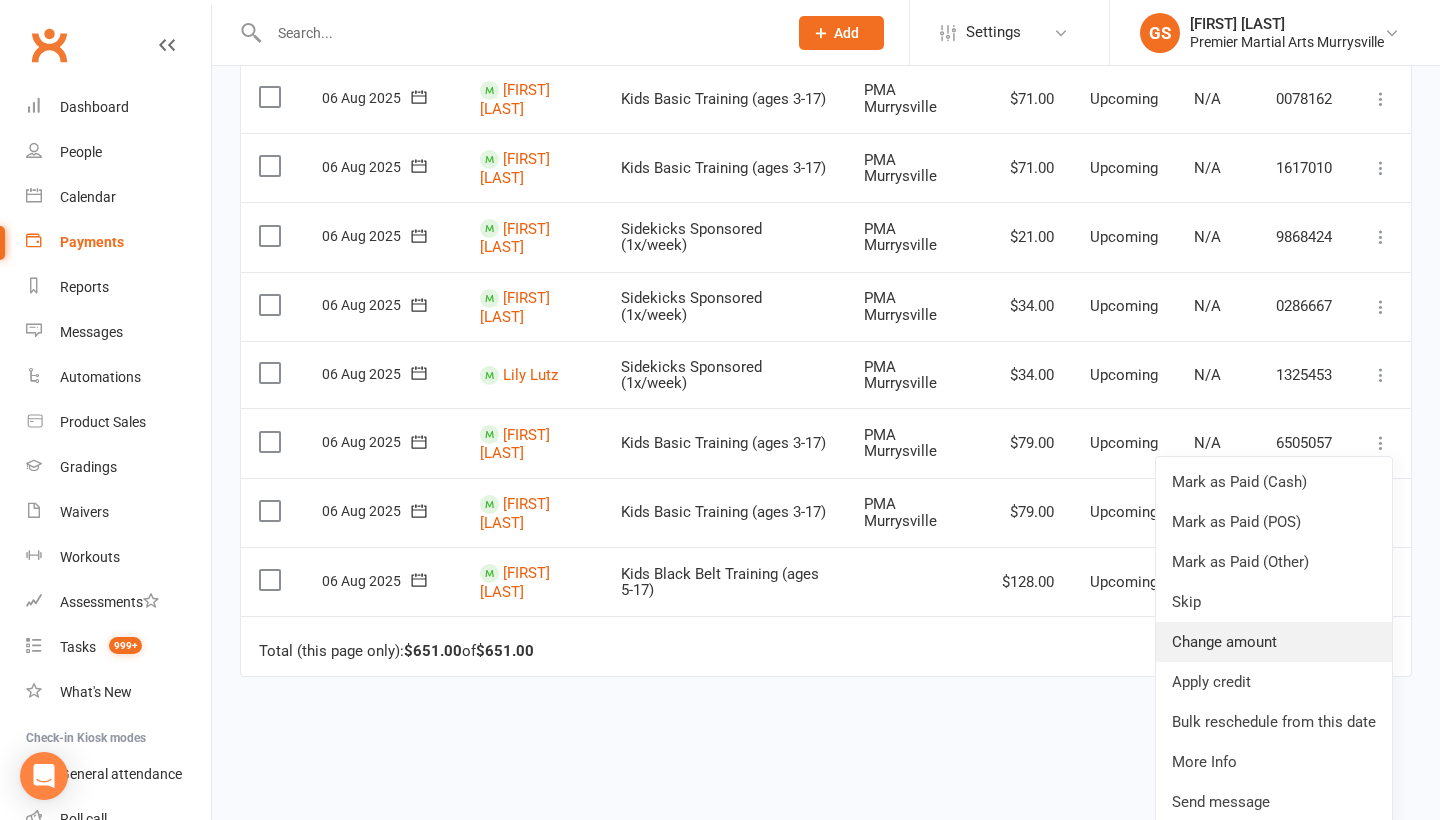 click on "Change amount" at bounding box center (1274, 642) 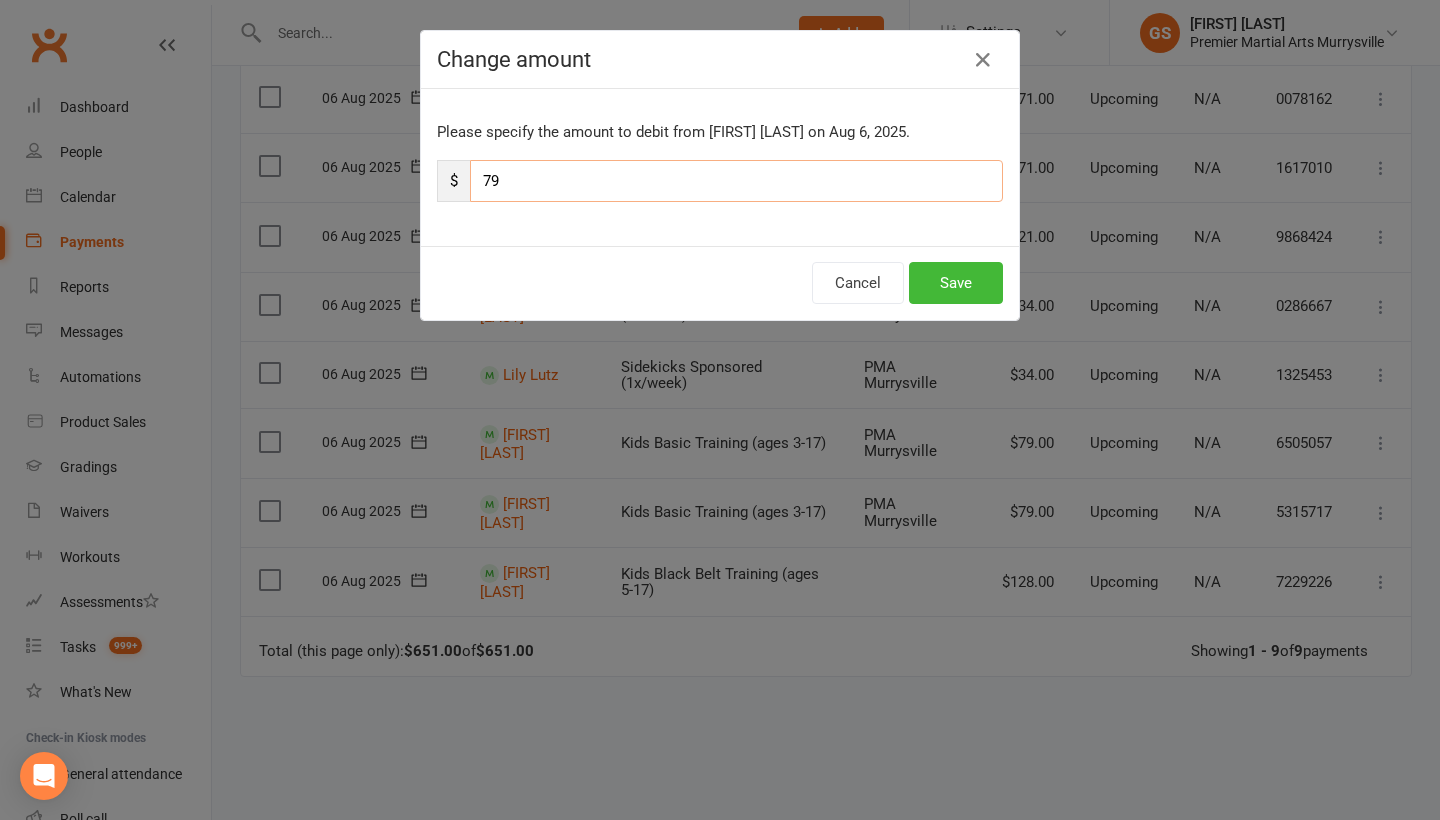 click on "79" at bounding box center (736, 181) 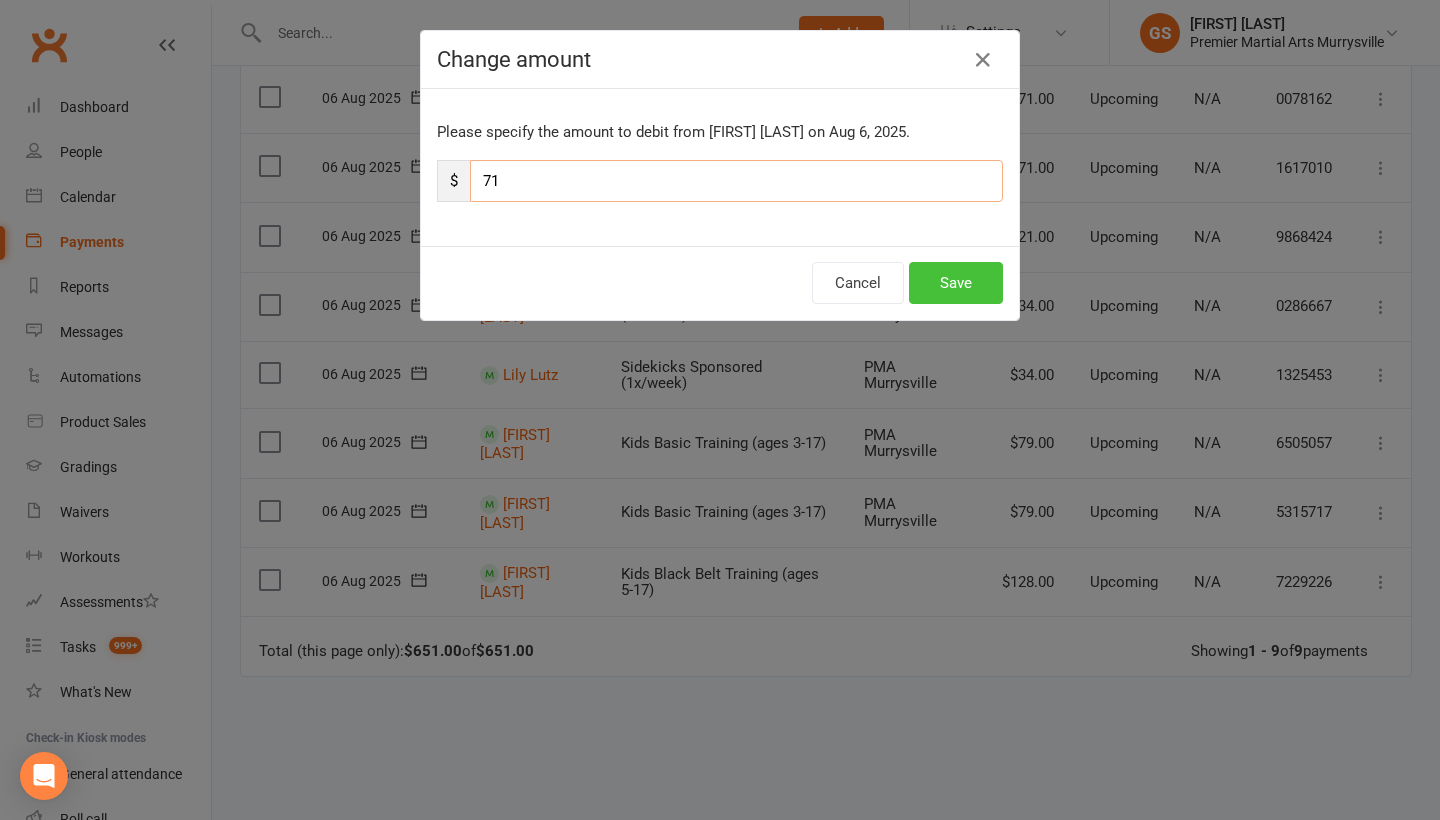 type on "71" 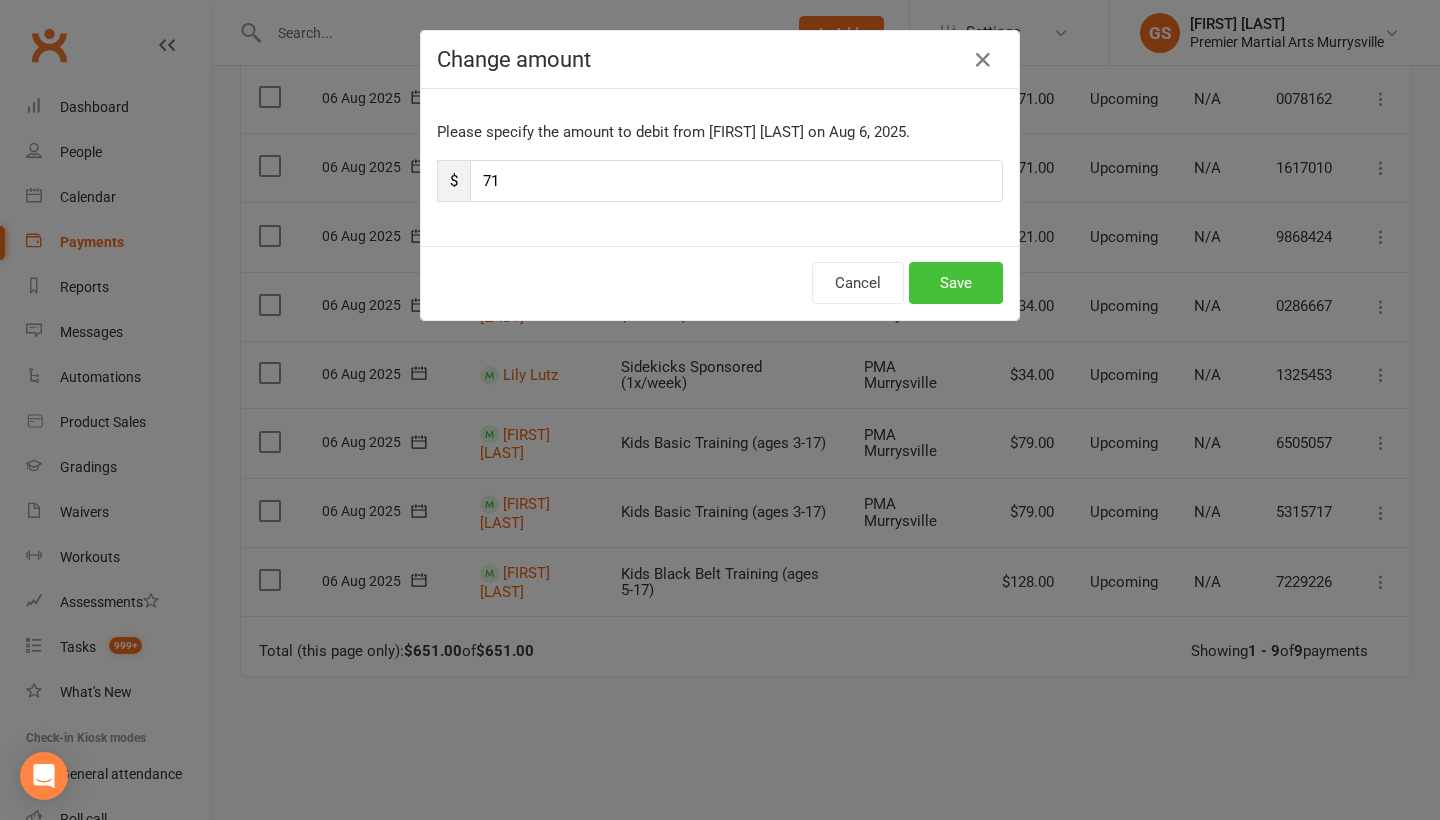 click on "Save" at bounding box center (956, 283) 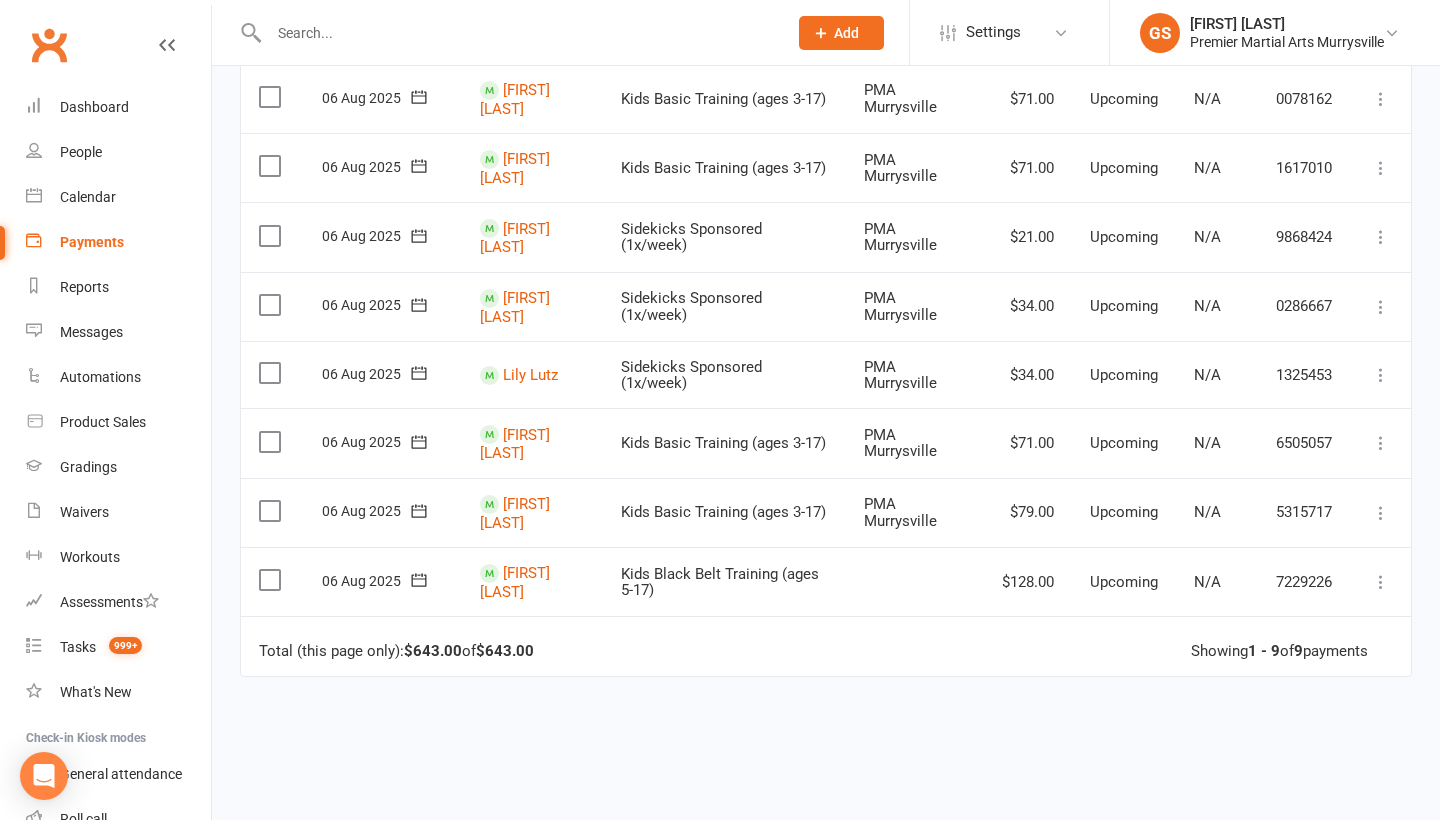 scroll, scrollTop: 358, scrollLeft: 0, axis: vertical 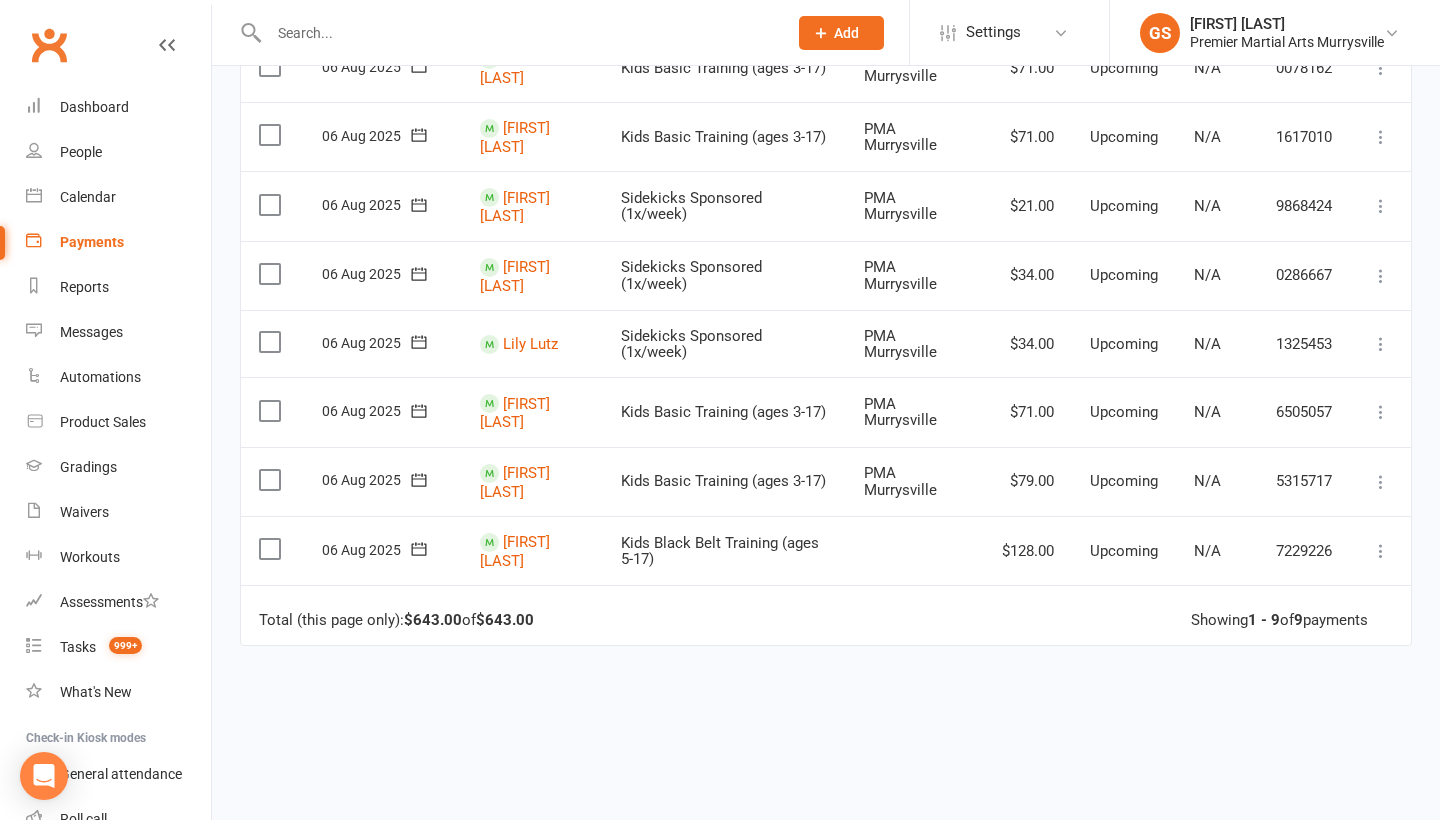 click at bounding box center (1381, 482) 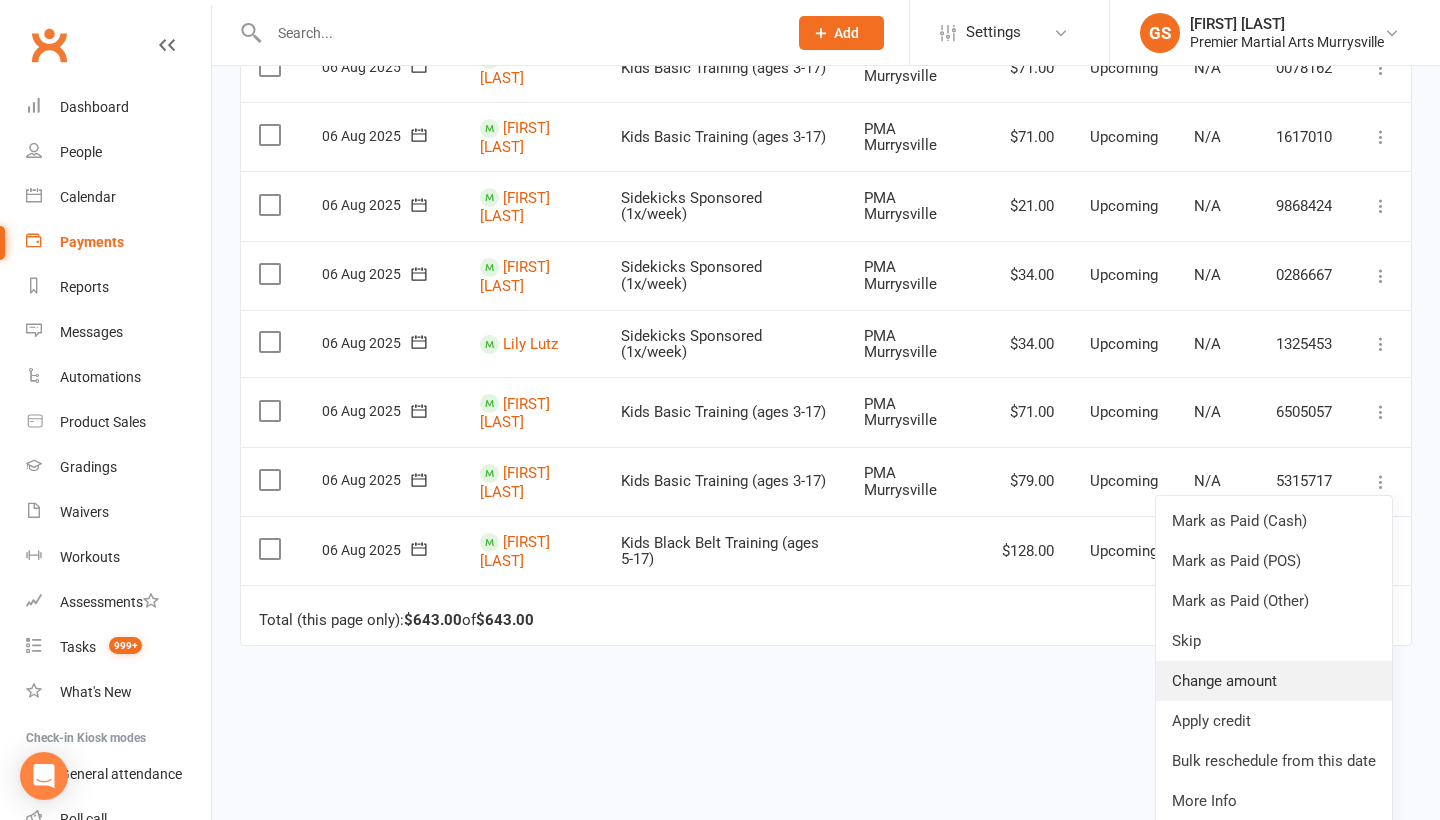 click on "Change amount" at bounding box center [1274, 681] 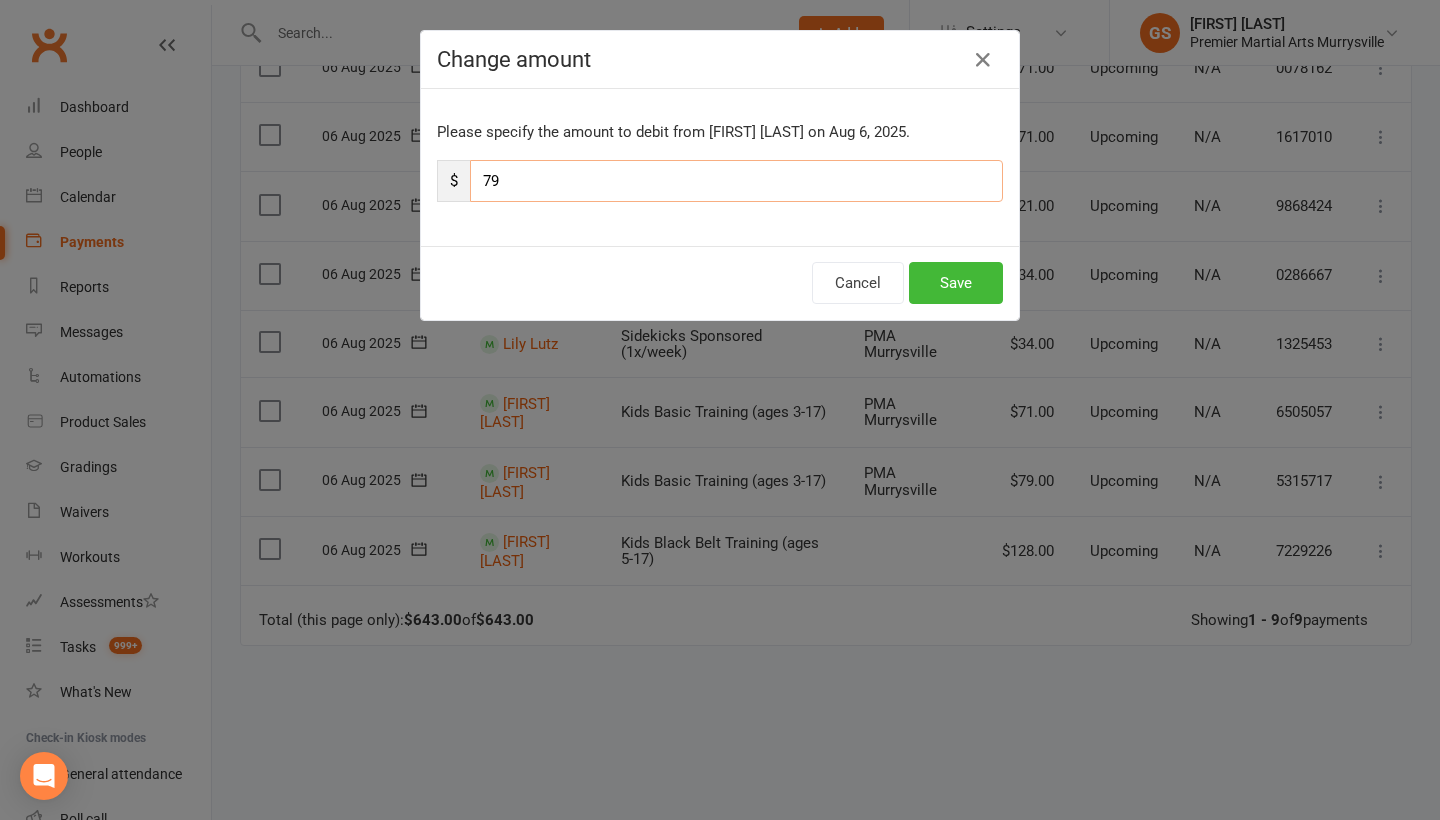 click on "79" at bounding box center [736, 181] 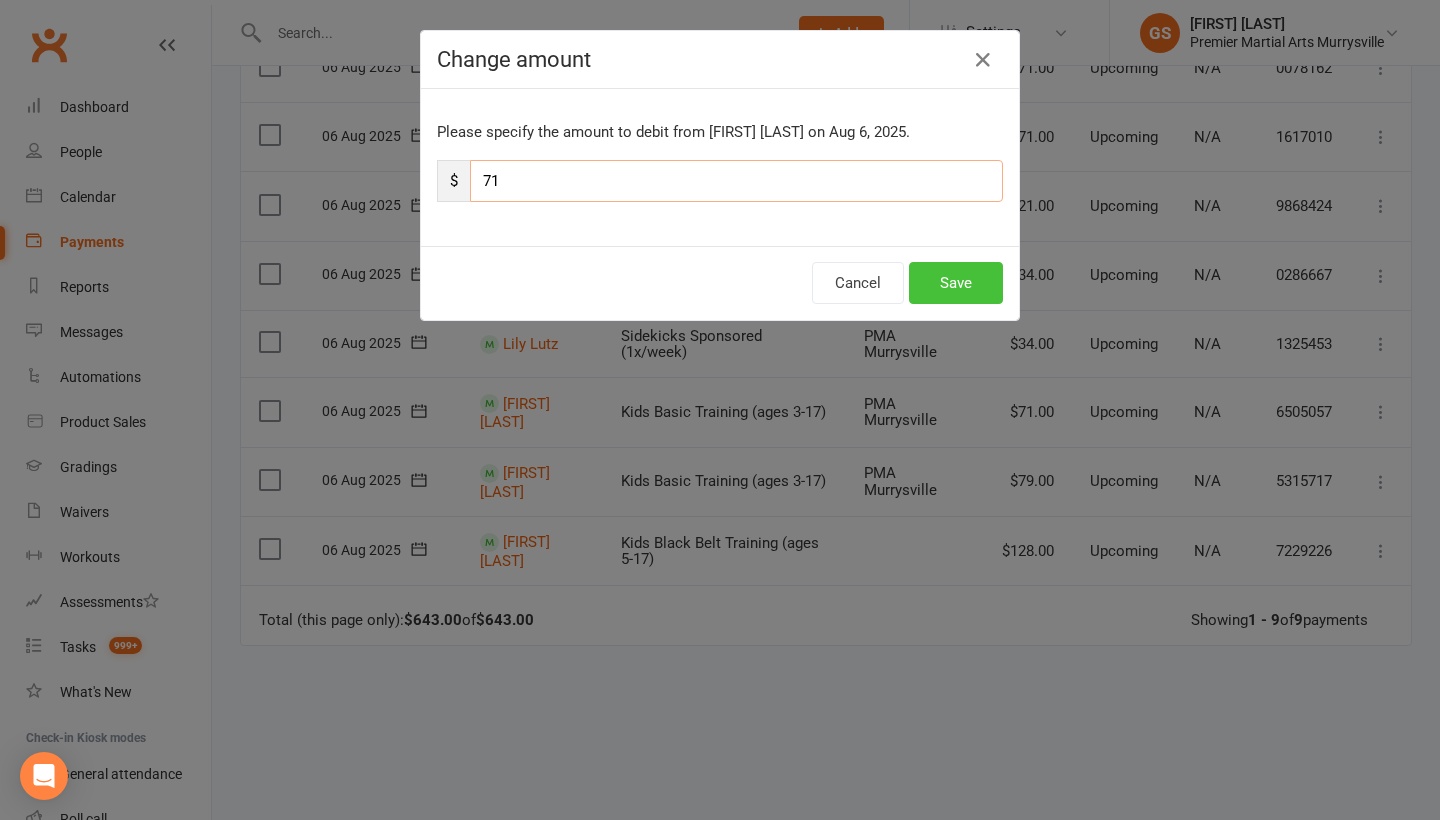 type on "71" 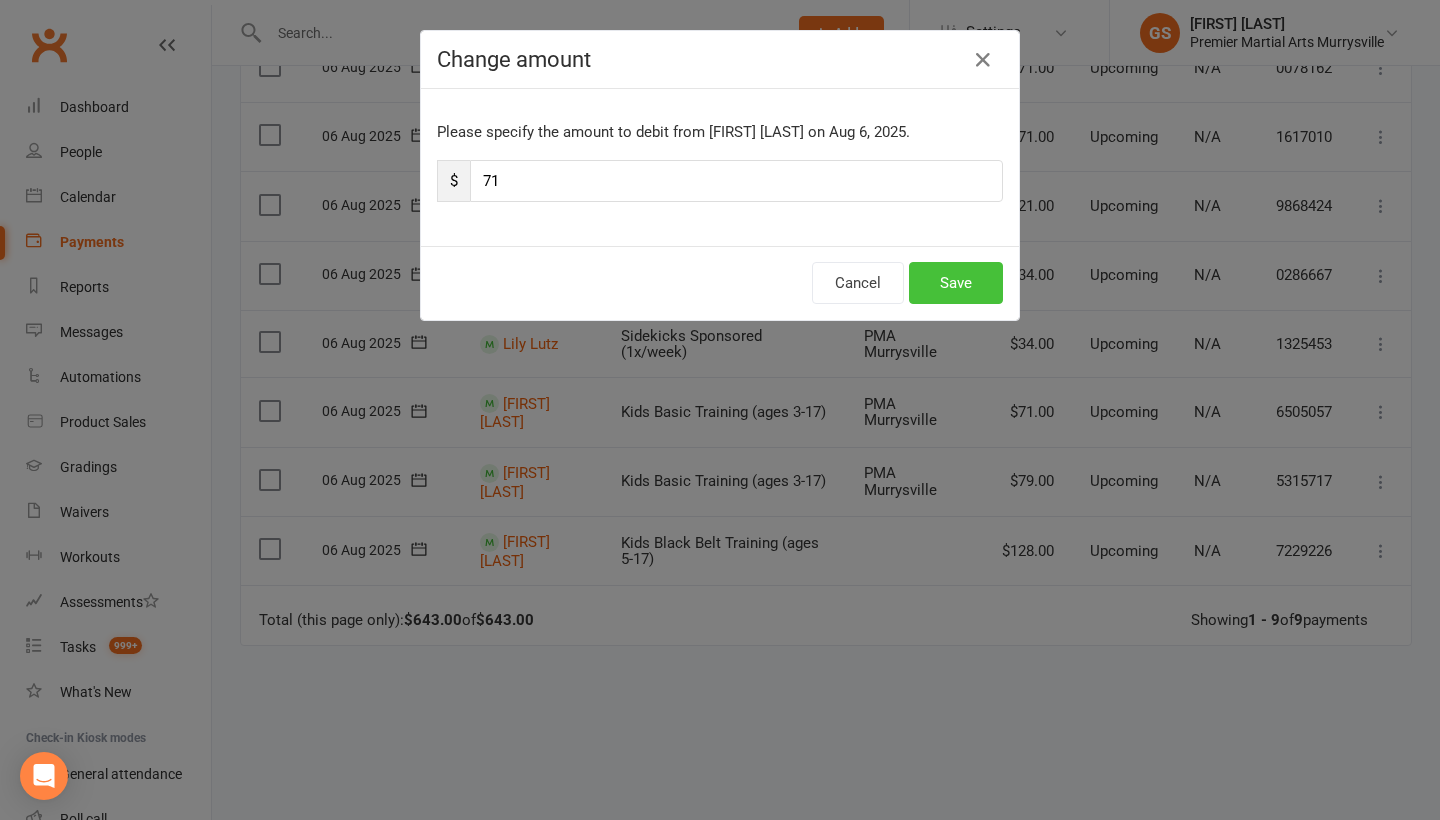 click on "Save" at bounding box center [956, 283] 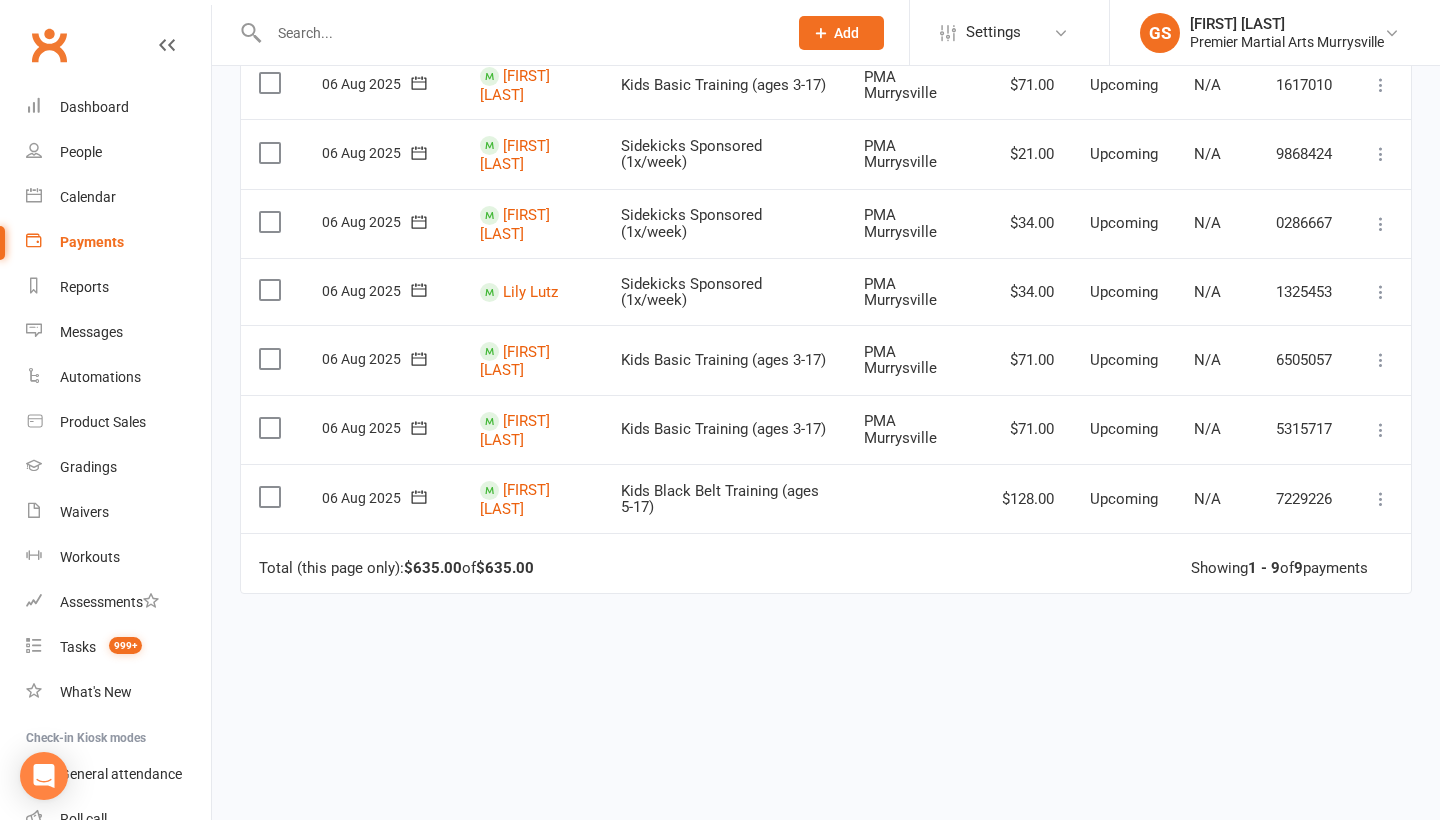 scroll, scrollTop: 410, scrollLeft: 0, axis: vertical 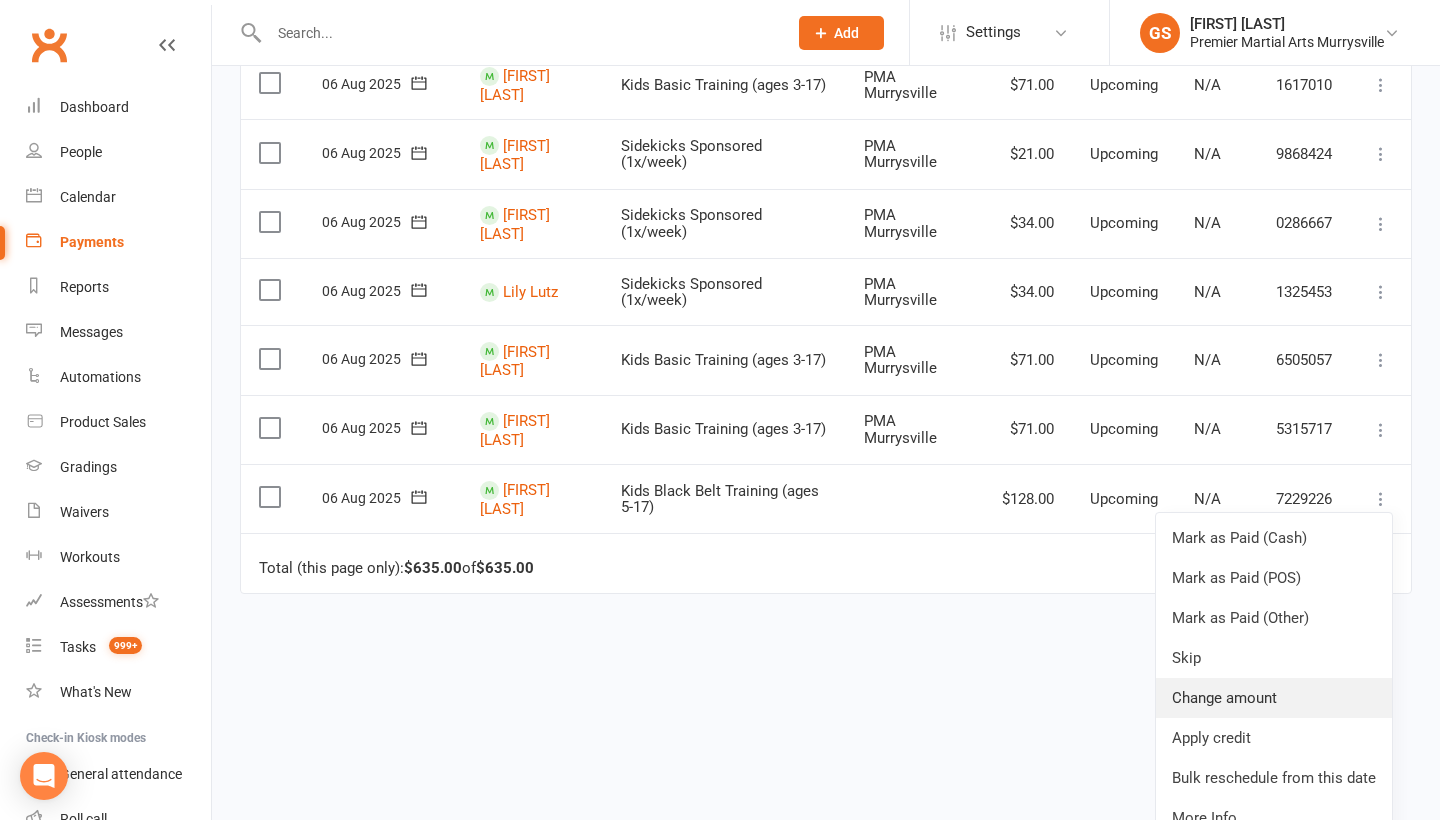 click on "Change amount" at bounding box center (1274, 698) 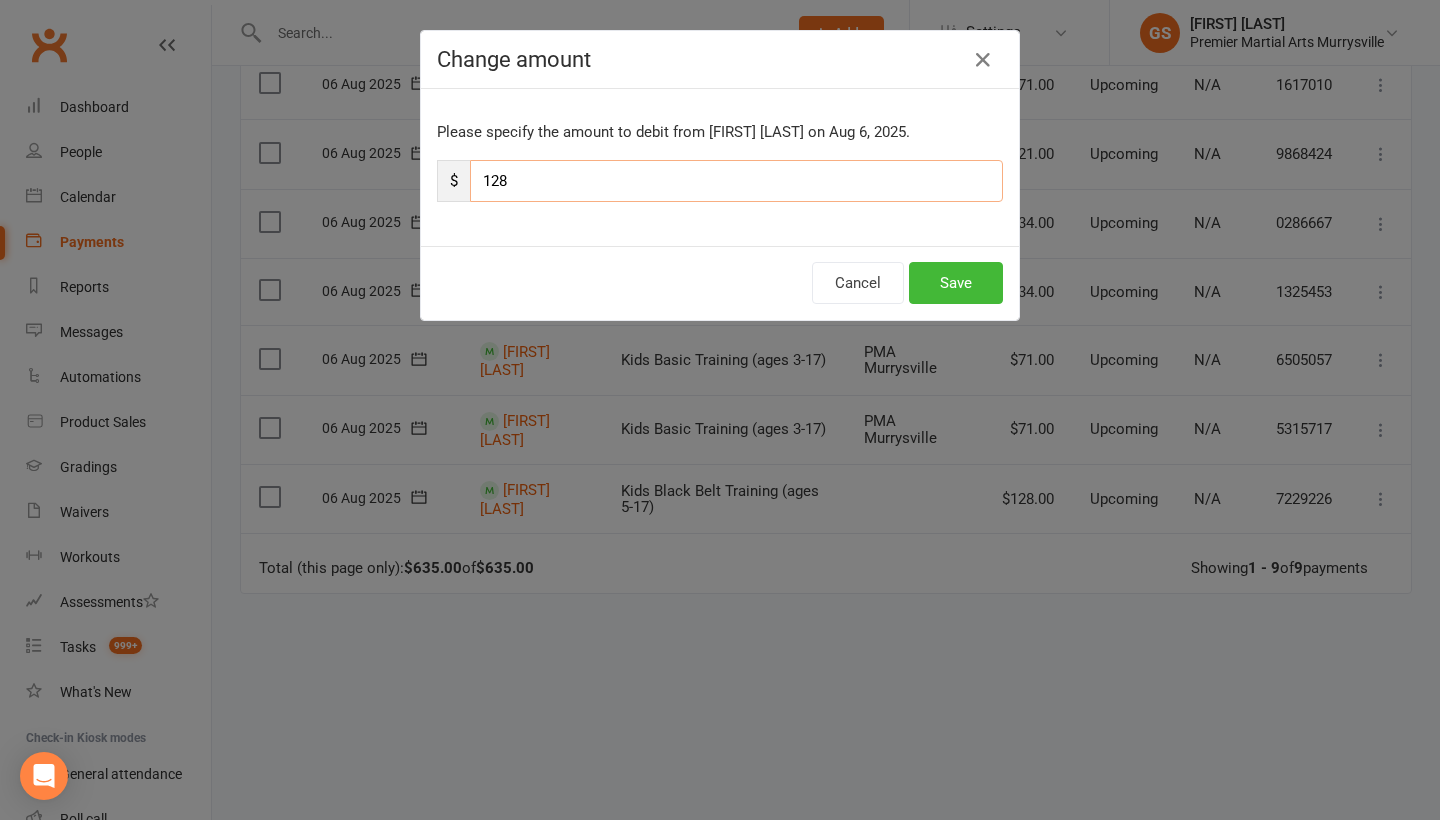 click on "128" at bounding box center [736, 181] 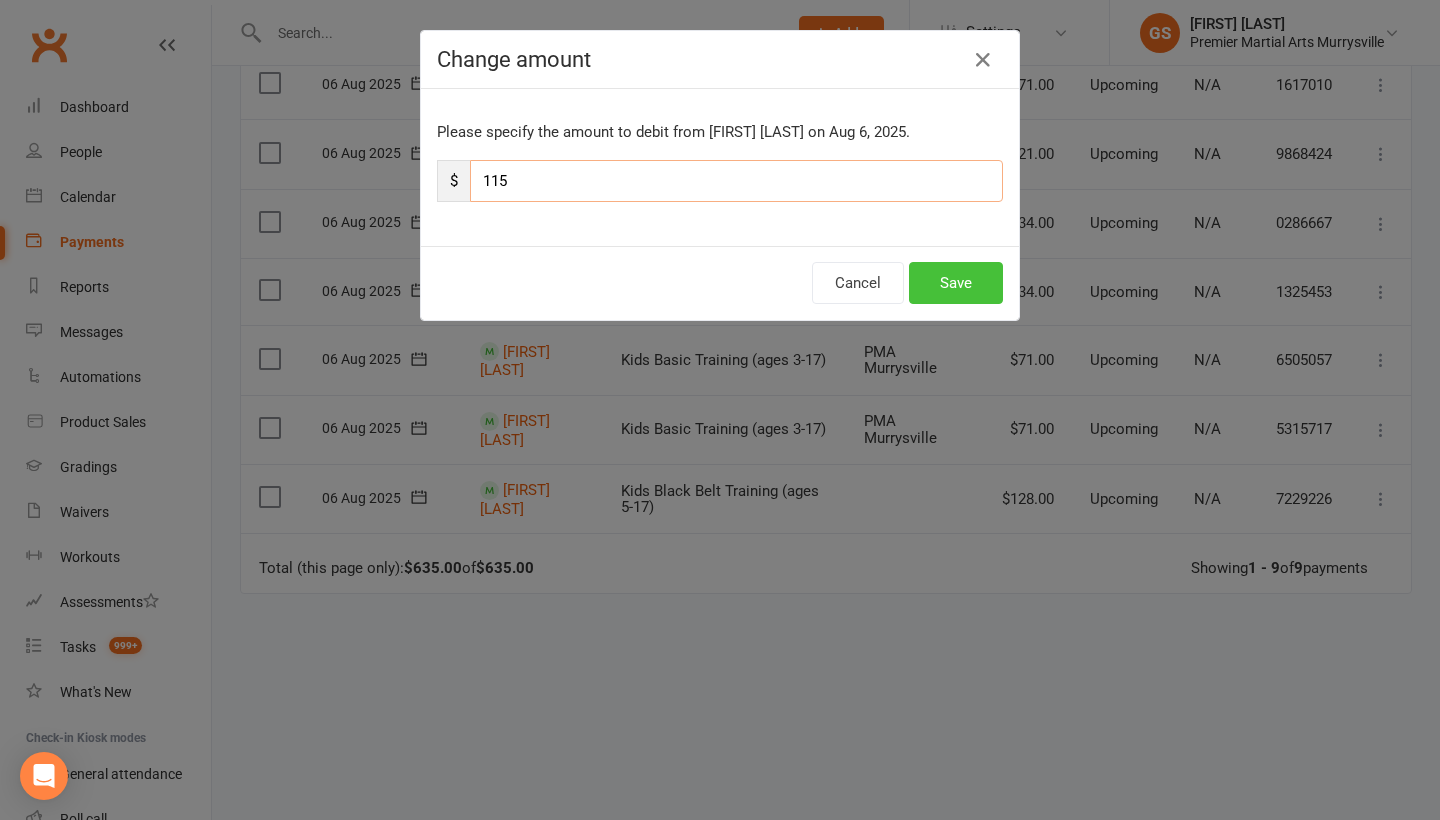 type on "115" 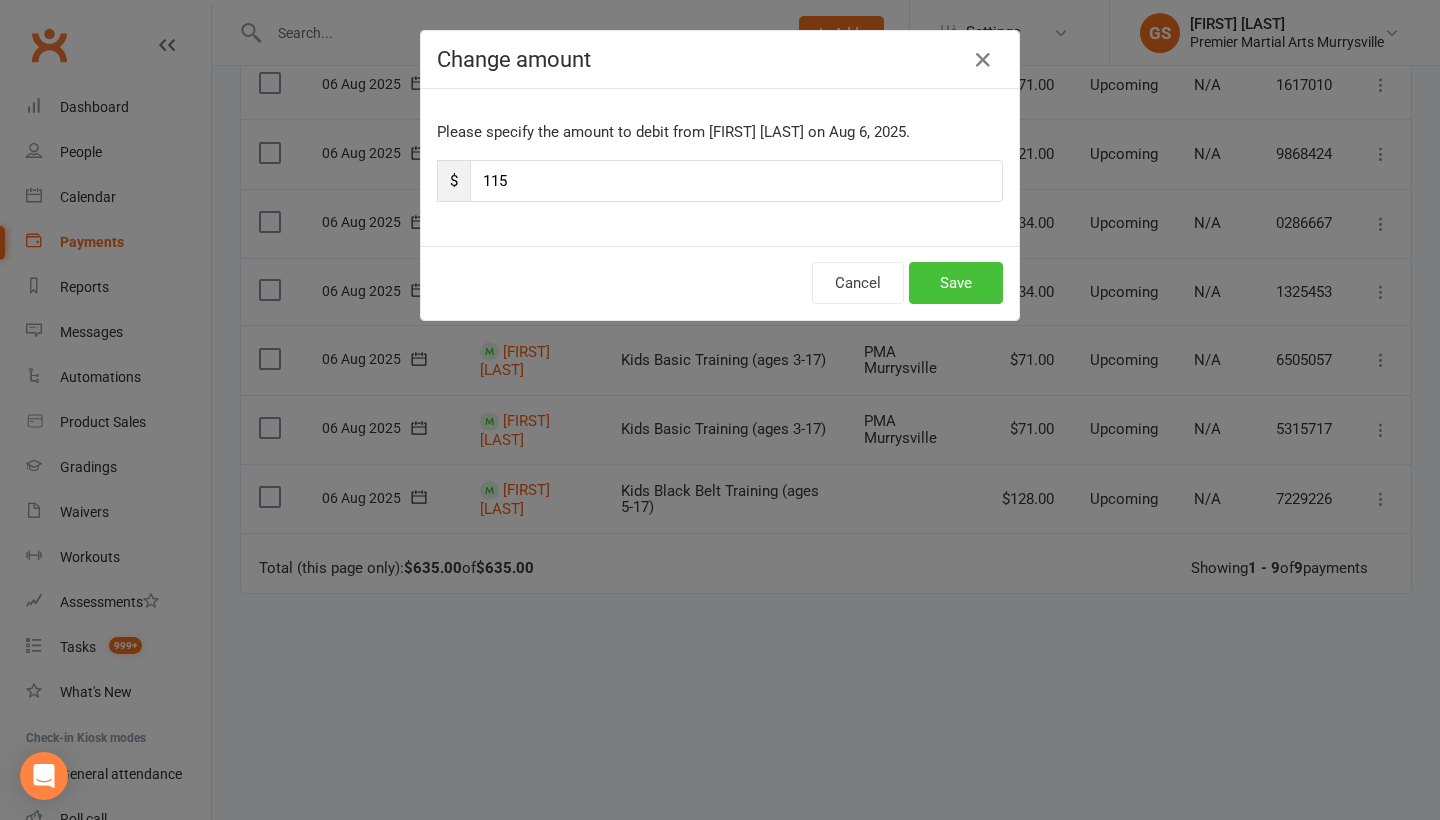 click on "Save" at bounding box center [956, 283] 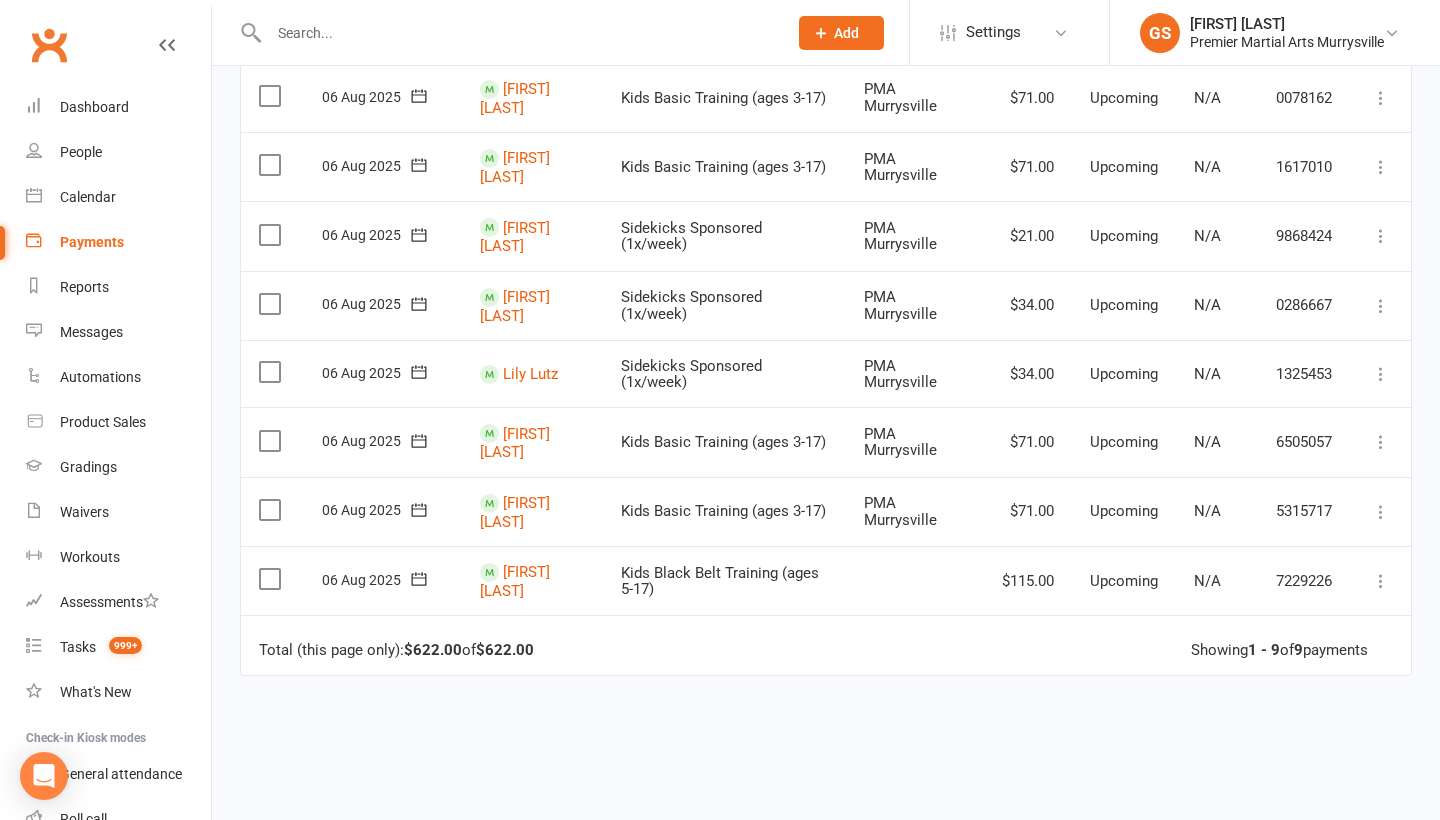 scroll, scrollTop: 331, scrollLeft: 0, axis: vertical 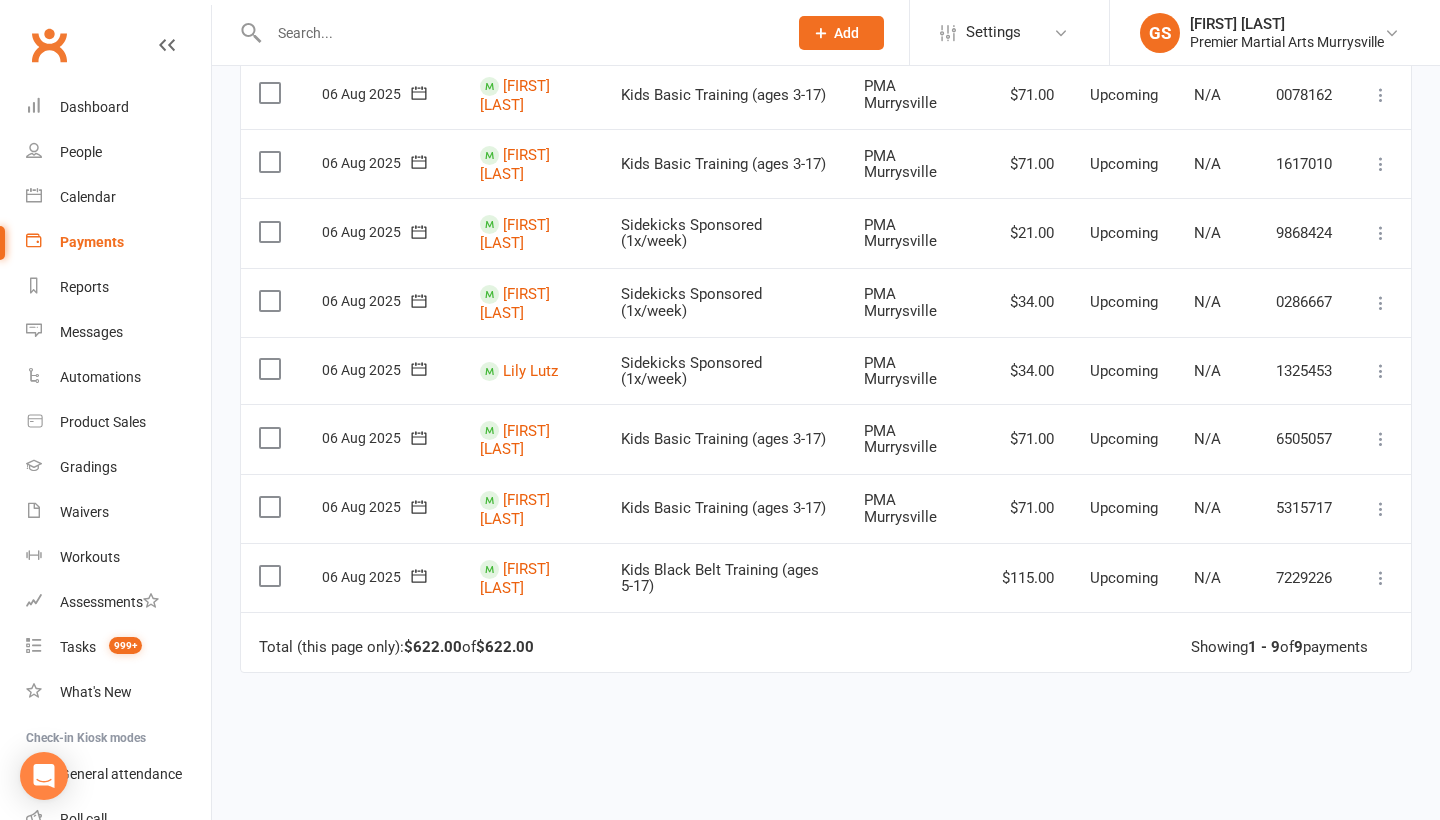 click on "Due  Contact  Membership Location Amount  Status History Invoice # Select this 06 Aug 2025
[FIRST] [LAST]
Kids Basic Martial Arts 2x PMA Murrysville $134.00 Upcoming N/A 4527995 Mark as Paid (Cash)  Mark as Paid (POS)  Mark as Paid (Other)  Skip  Change amount  Apply credit  Bulk reschedule from this date  More Info Send message Select this 06 Aug 2025
[FIRST] [LAST]
Kids Basic Training (ages 3-17) PMA Murrysville $71.00 Upcoming N/A 0078162 Mark as Paid (Cash)  Mark as Paid (POS)  Mark as Paid (Other)  Skip  Change amount  Apply credit  Bulk reschedule from this date  More Info Send message Select this 06 Aug 2025
[FIRST] [LAST]
Kids Basic Training (ages 3-17) PMA Murrysville $71.00 Upcoming N/A 1617010 Mark as Paid (Cash)  Mark as Paid (POS)  Mark as Paid (Other)  Skip  Change amount  Apply credit  Bulk reschedule from this date  More Info Send message Select this 06 Aug 2025
[FIRST] [LAST]
Sidekicks Sponsored (1x/week) PMA Murrysville $21.00 Upcoming N/A 9868424 Skip  More Info" at bounding box center (826, 430) 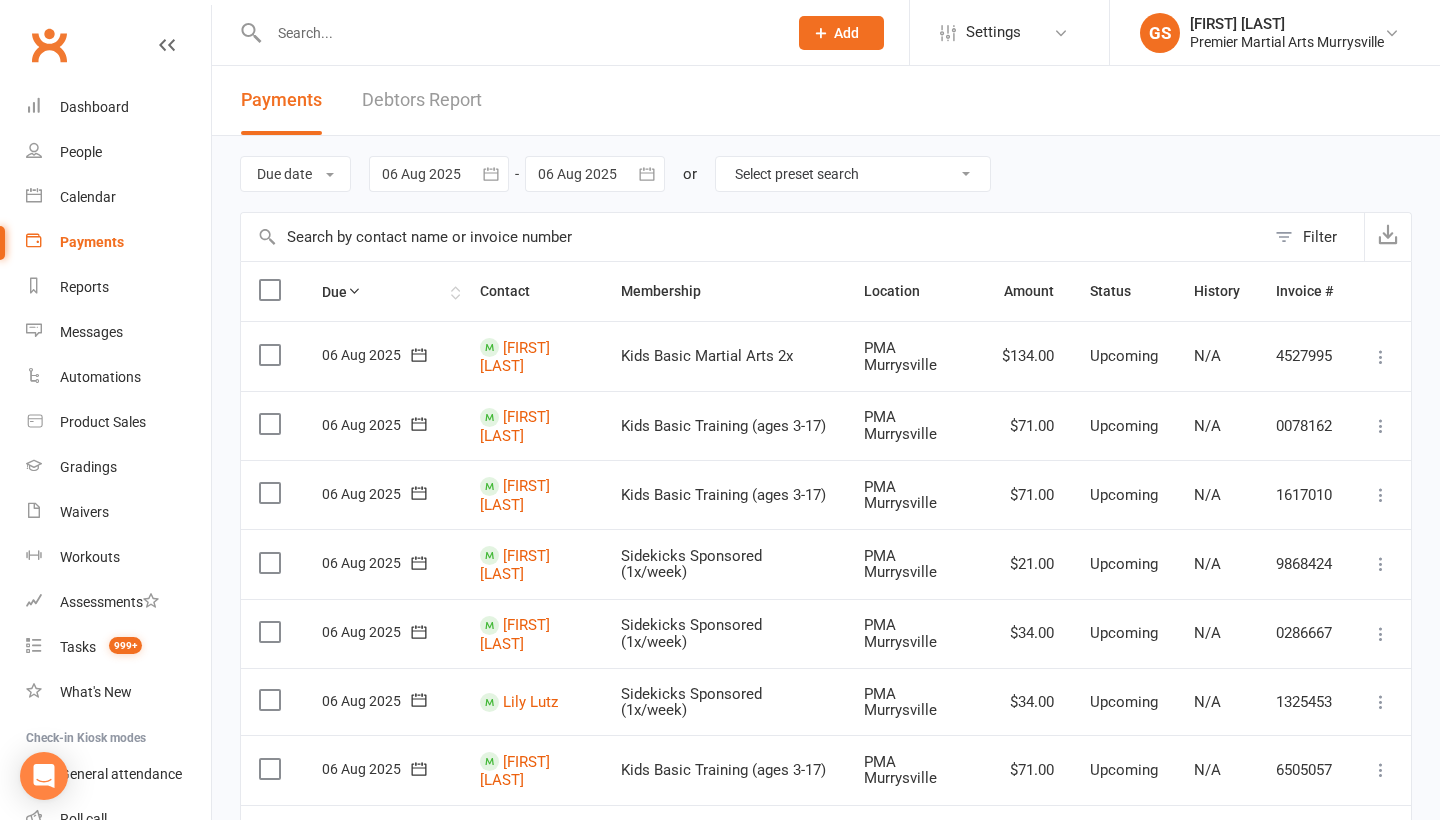 scroll, scrollTop: 0, scrollLeft: 0, axis: both 